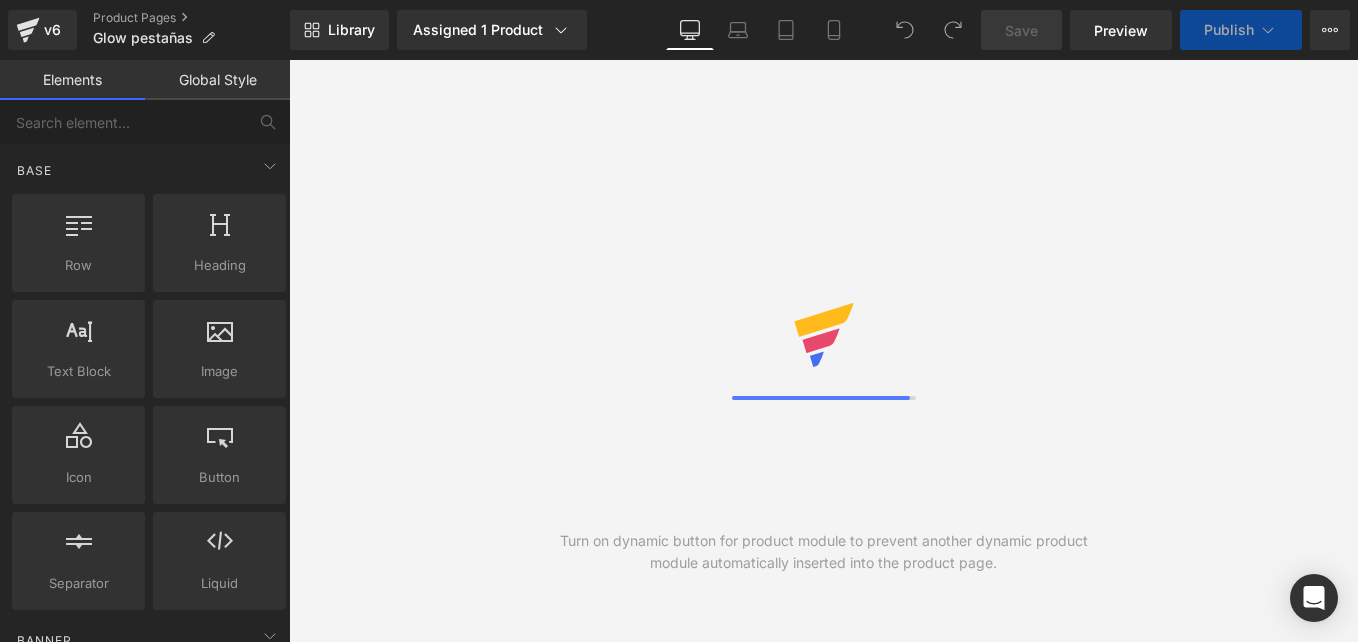 scroll, scrollTop: 0, scrollLeft: 0, axis: both 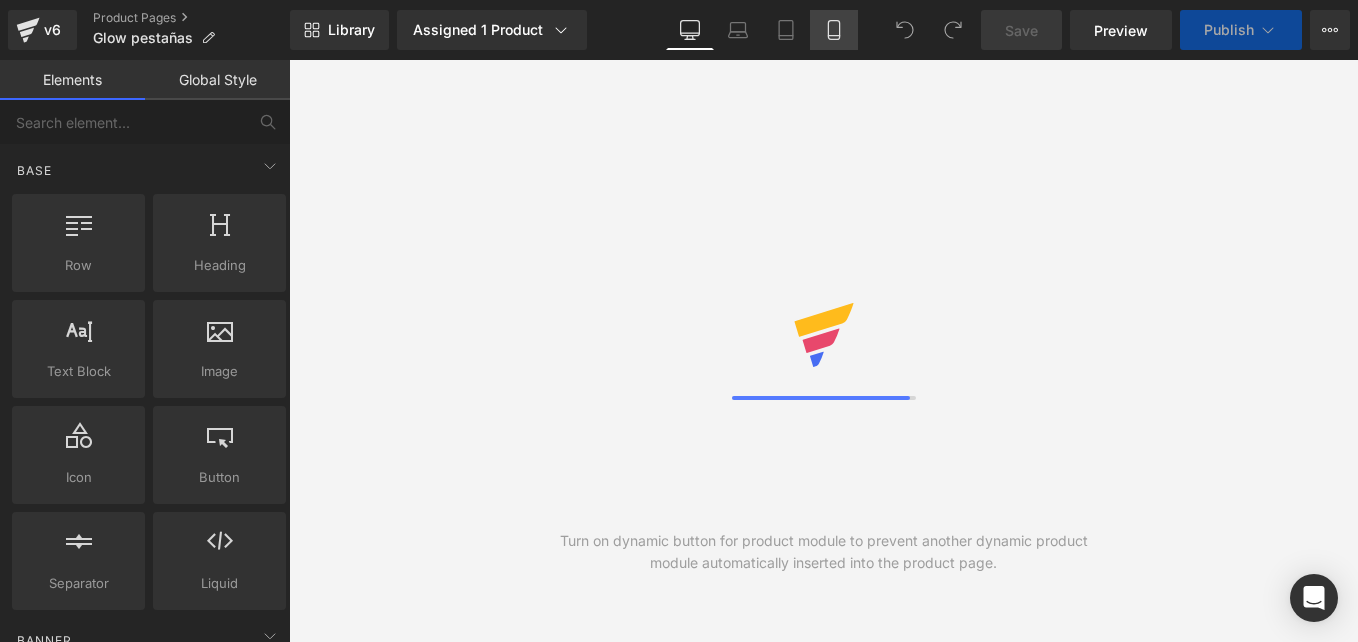 click 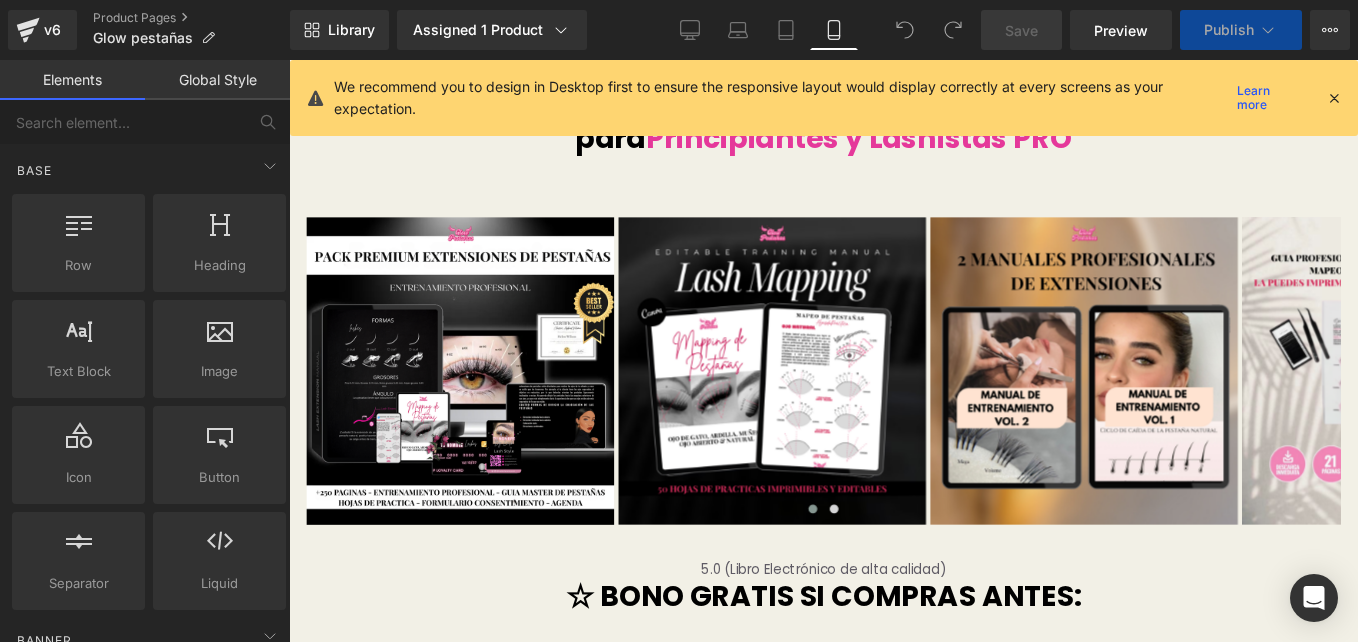 scroll, scrollTop: 0, scrollLeft: 0, axis: both 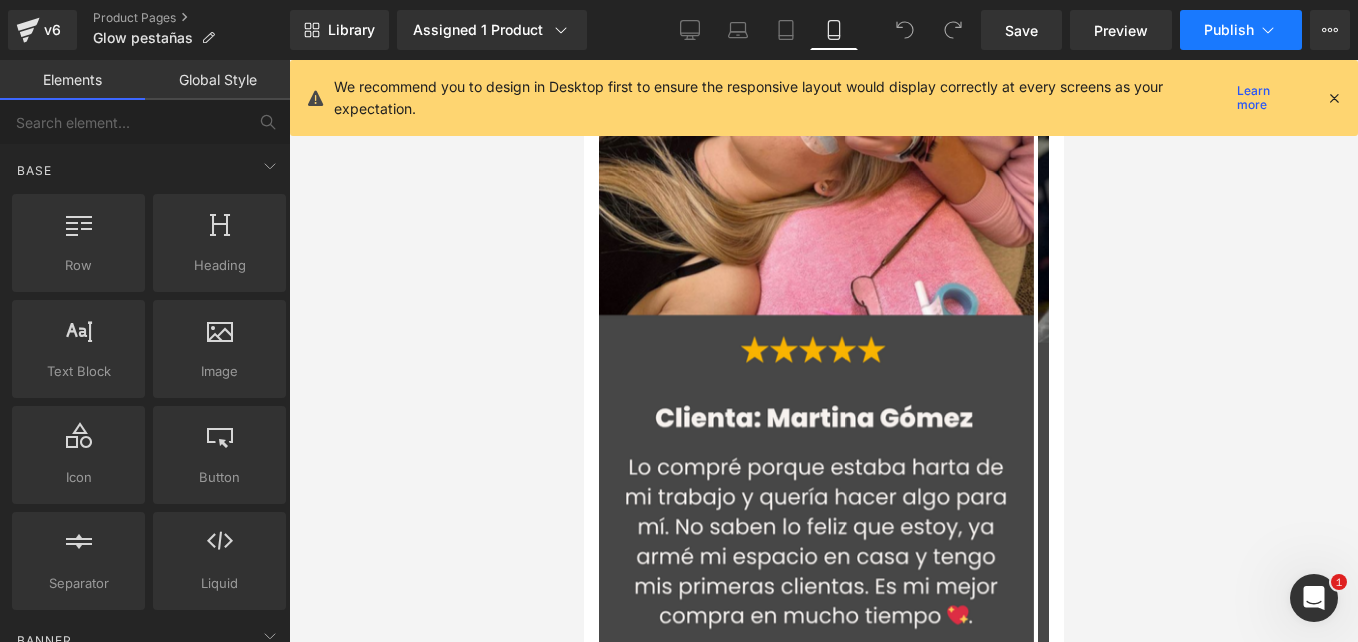 click on "Publish" at bounding box center [1229, 30] 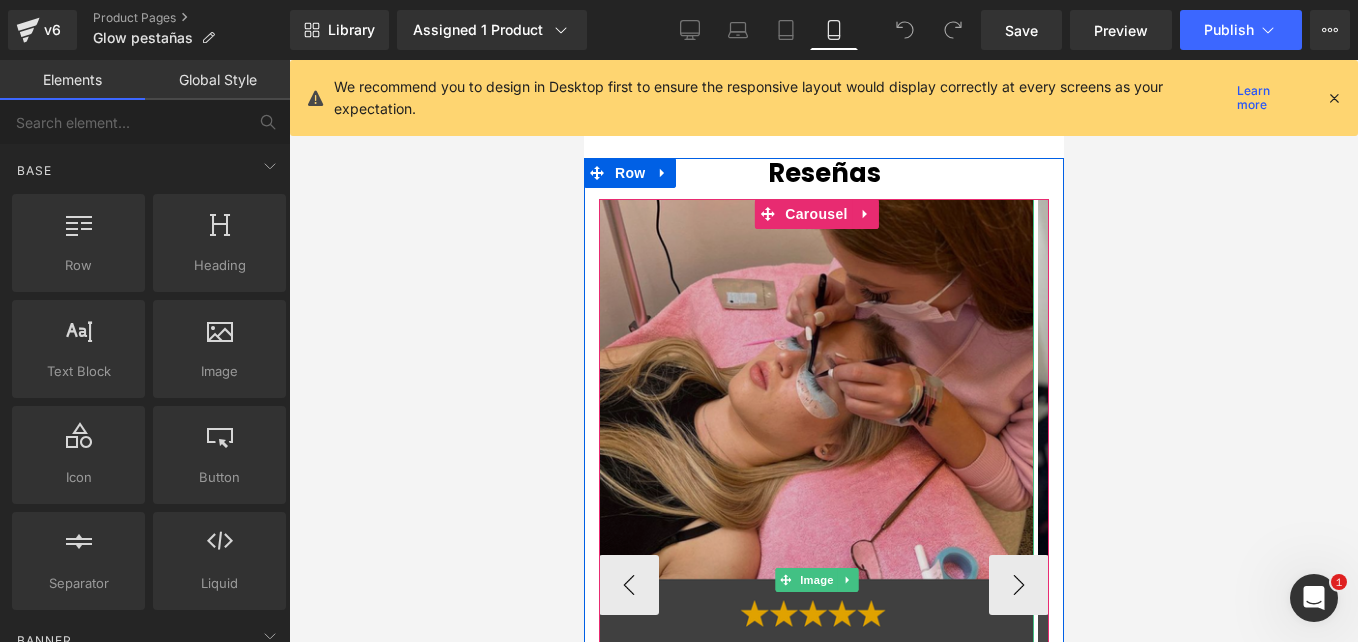 scroll, scrollTop: 4593, scrollLeft: 0, axis: vertical 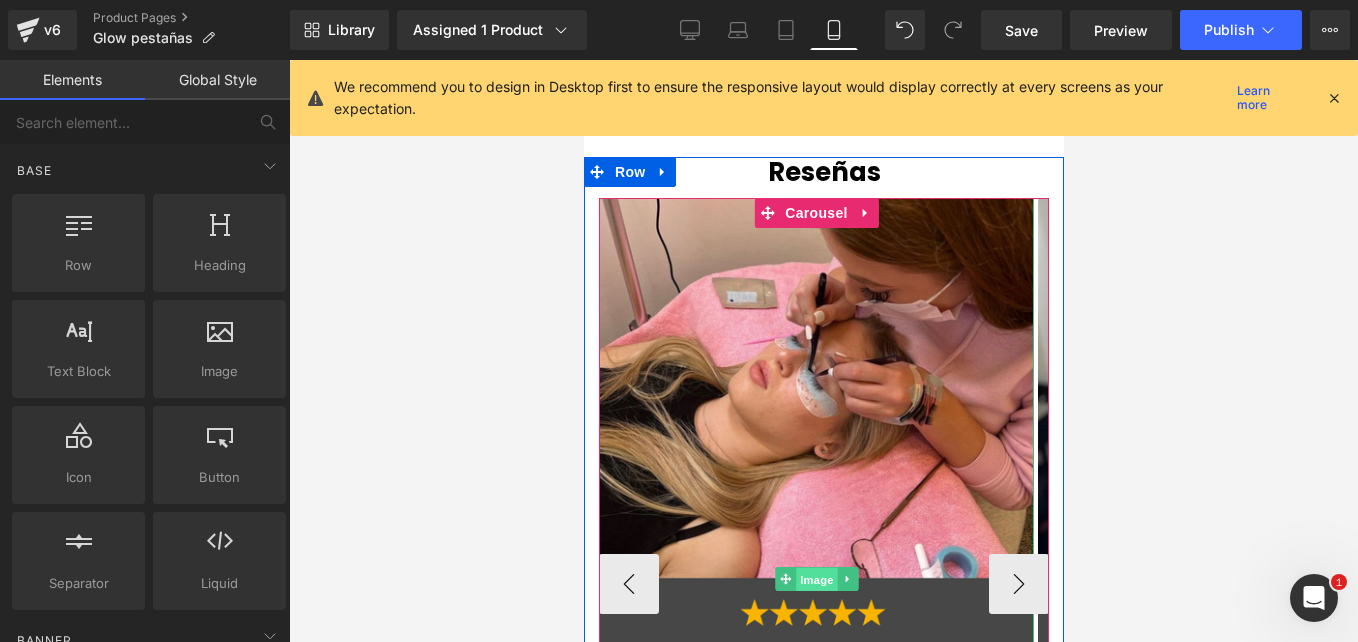 click on "Image" at bounding box center [816, 580] 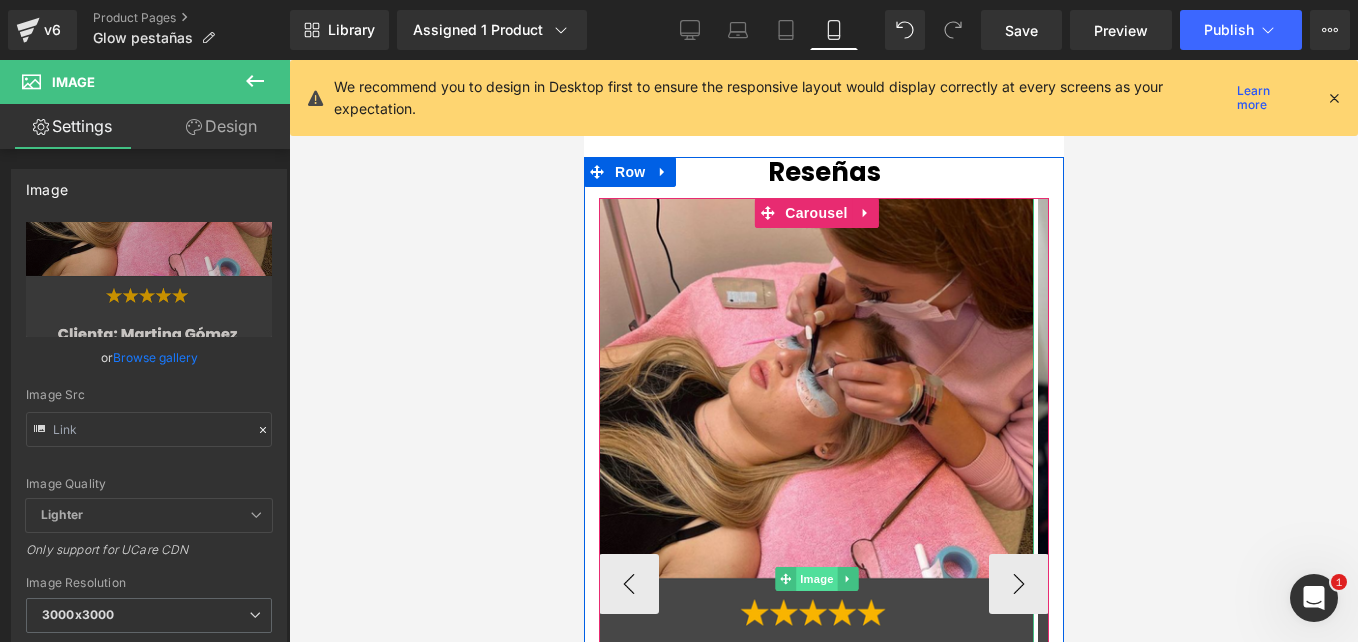 click on "Image" at bounding box center (816, 579) 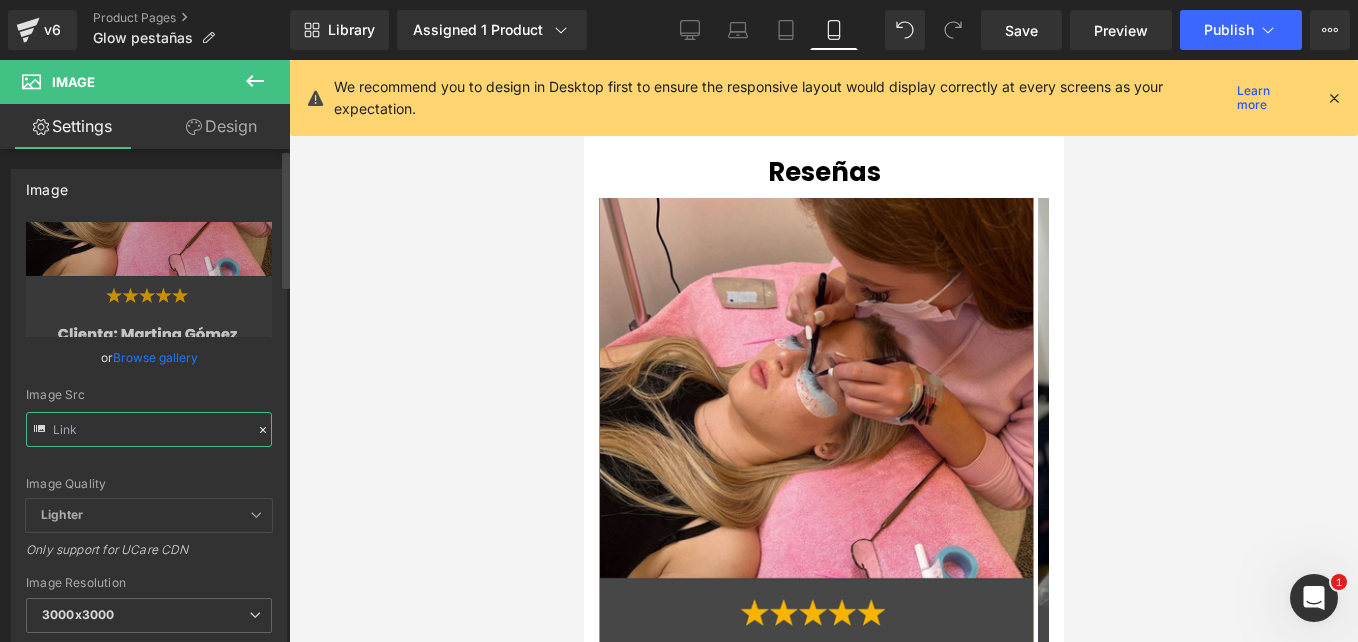 click at bounding box center [149, 429] 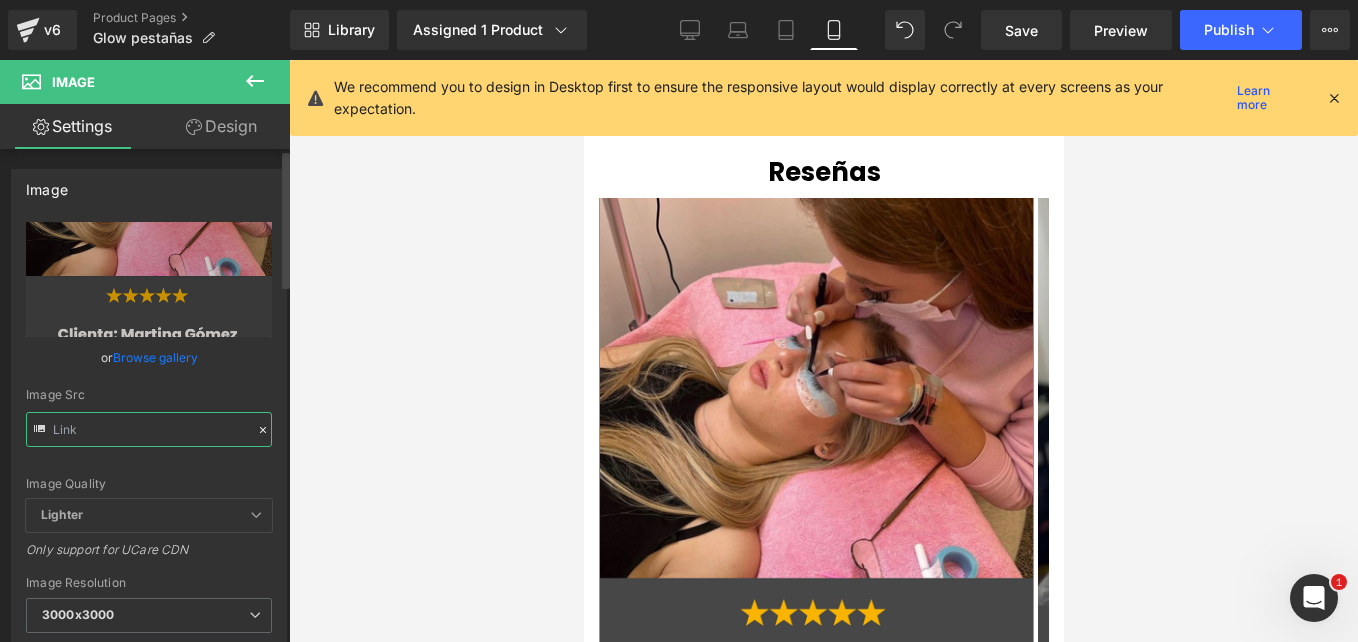 click at bounding box center [149, 429] 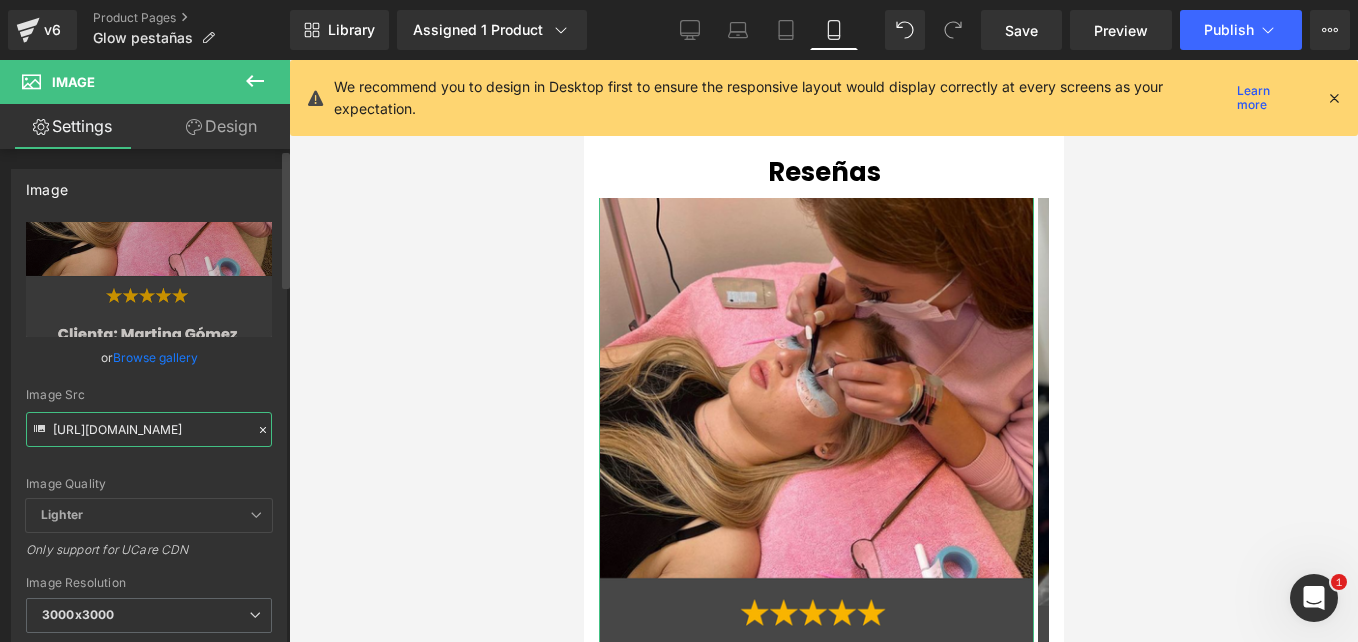 paste on "mgtcPXcH/[DOMAIN_NAME]" 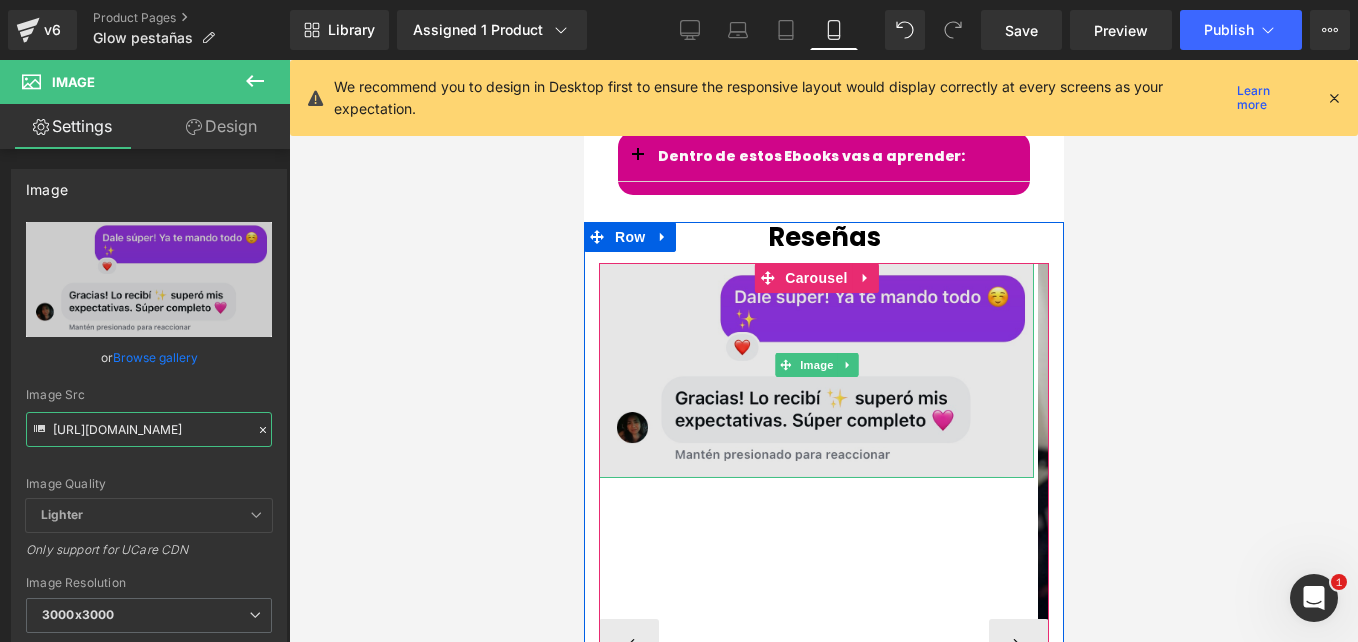 scroll, scrollTop: 4527, scrollLeft: 0, axis: vertical 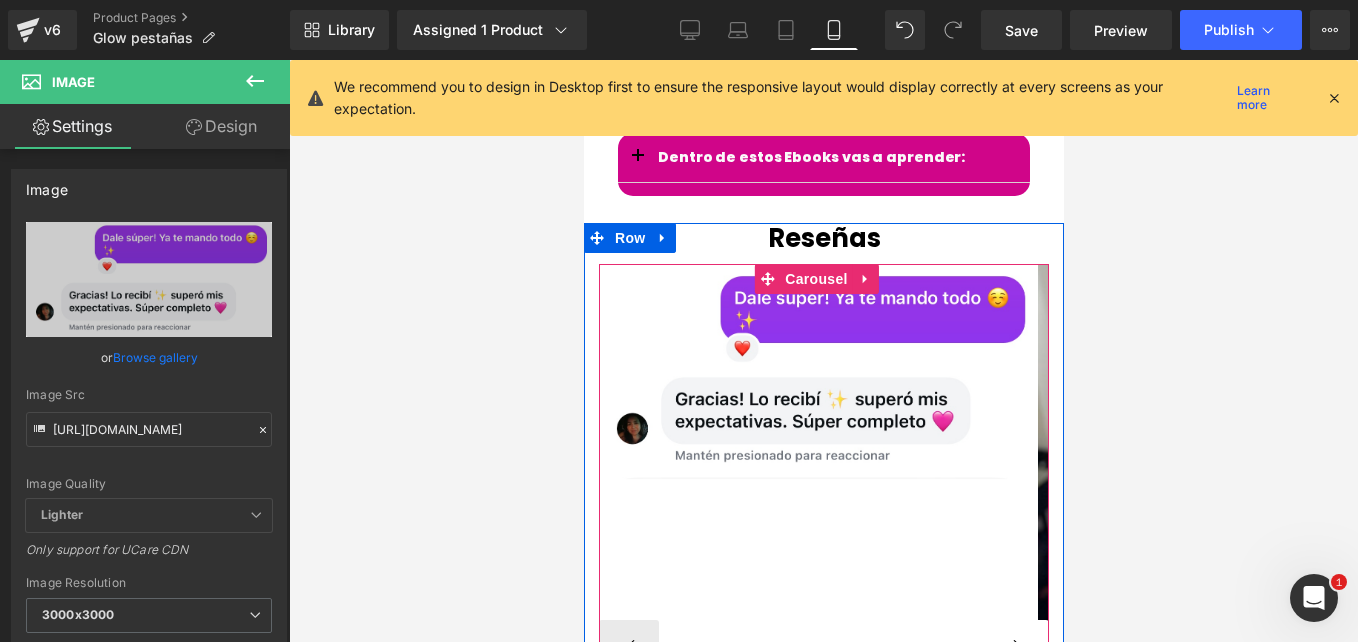 click on "›" at bounding box center [1018, 650] 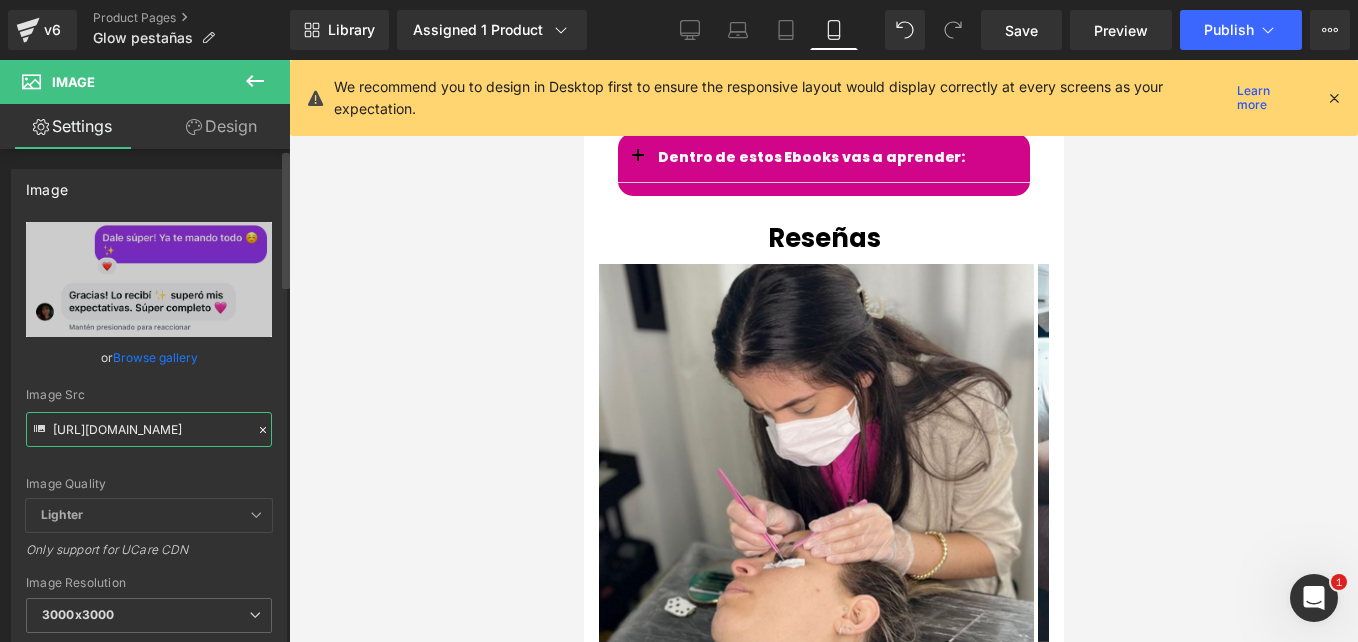 click on "[URL][DOMAIN_NAME]" at bounding box center (149, 429) 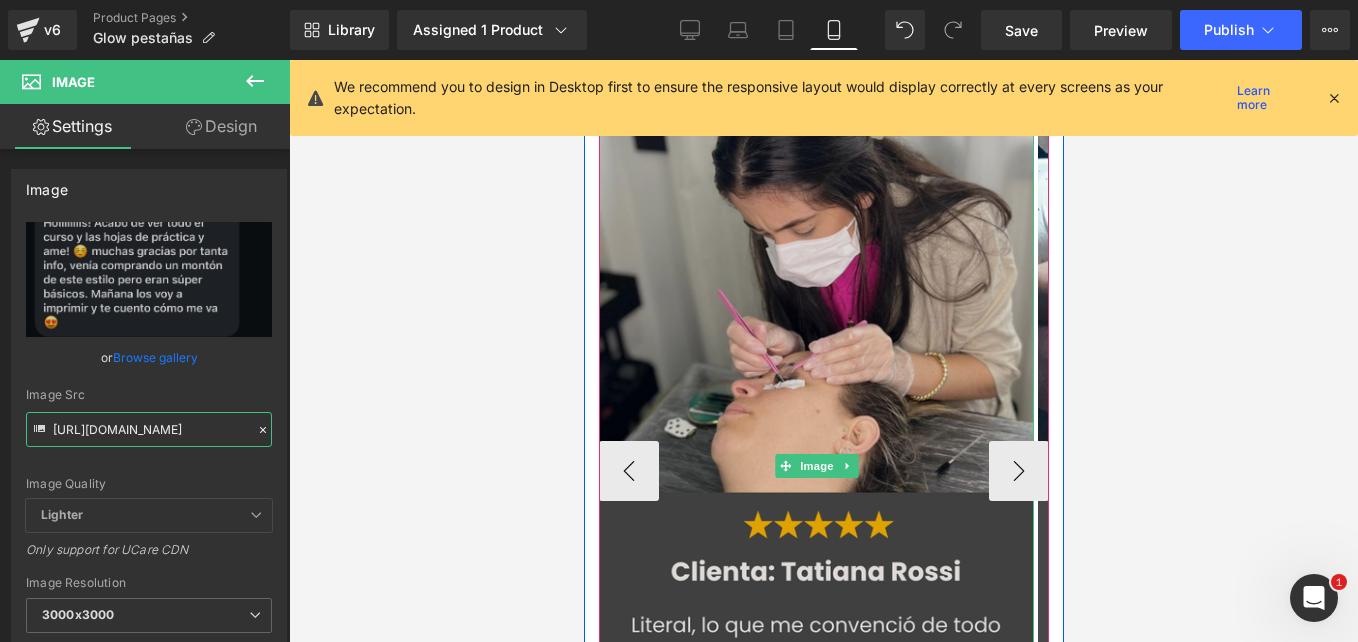 scroll, scrollTop: 4705, scrollLeft: 0, axis: vertical 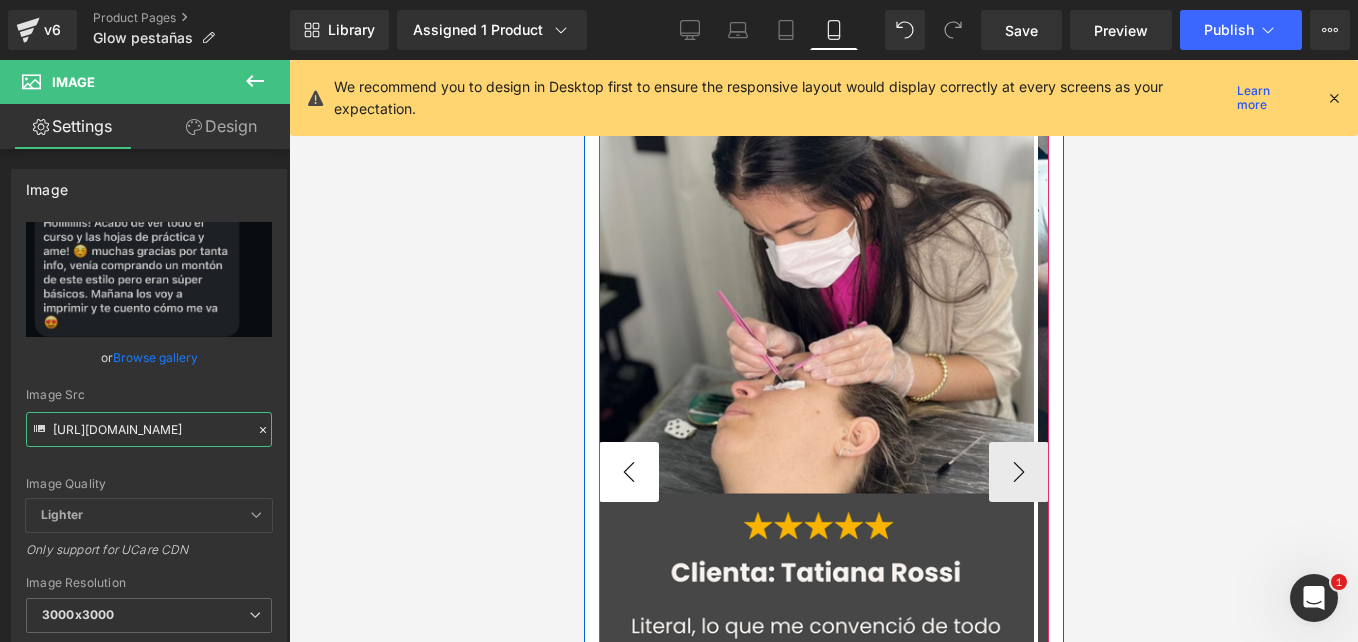 type on "[URL][DOMAIN_NAME]" 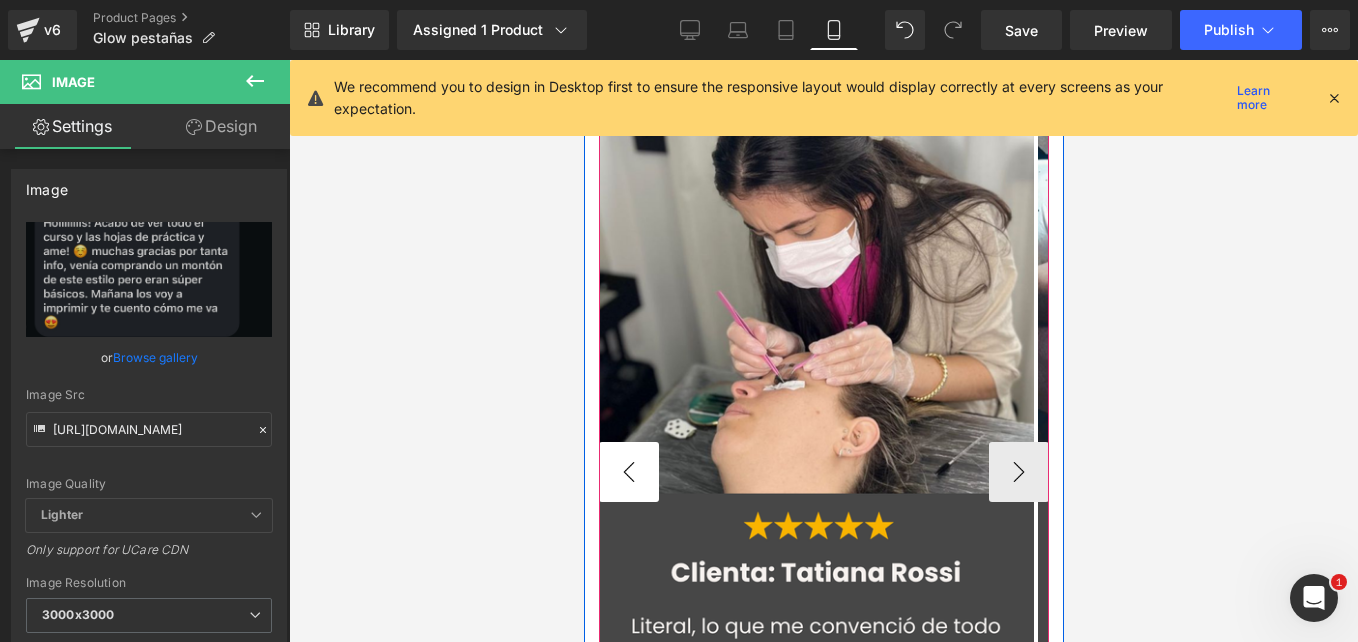 scroll, scrollTop: 0, scrollLeft: 0, axis: both 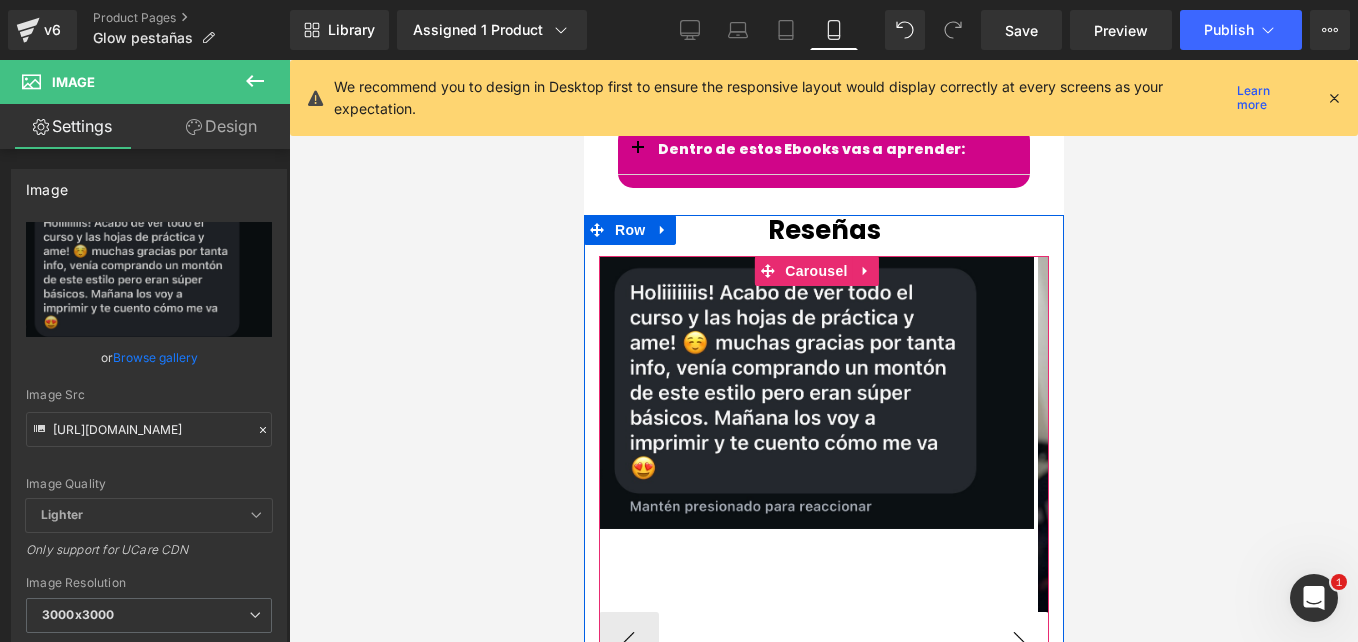 click on "›" at bounding box center (1018, 642) 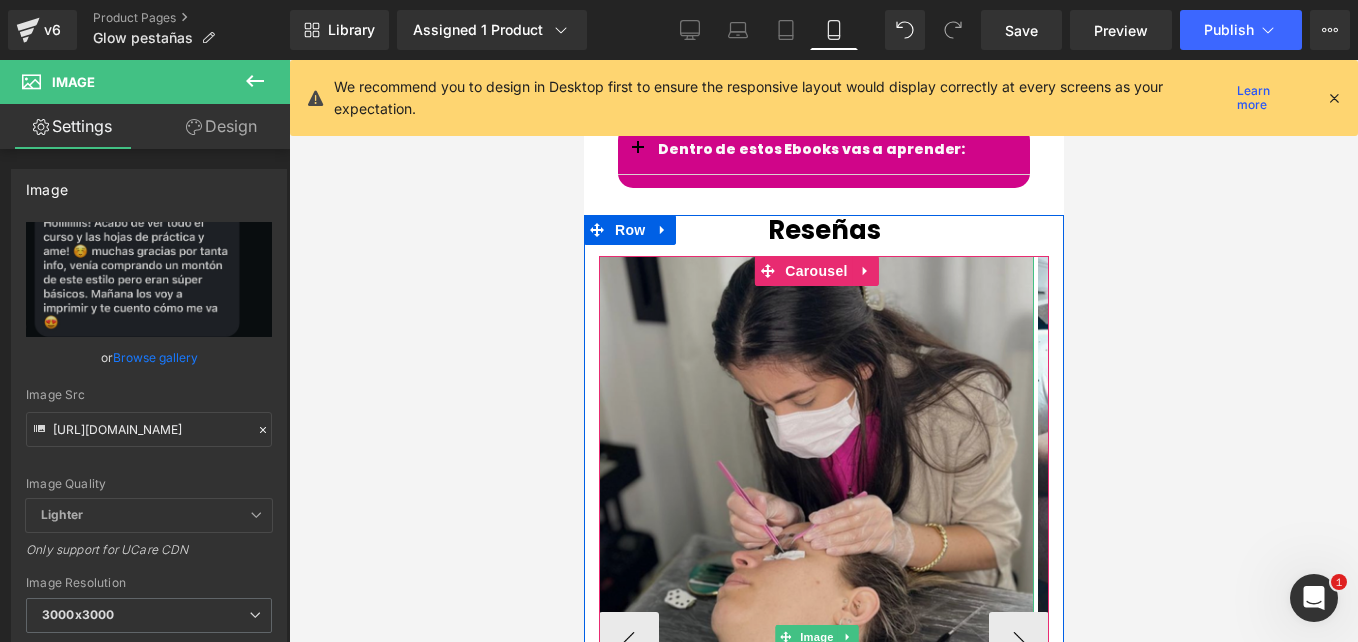 click at bounding box center [815, 637] 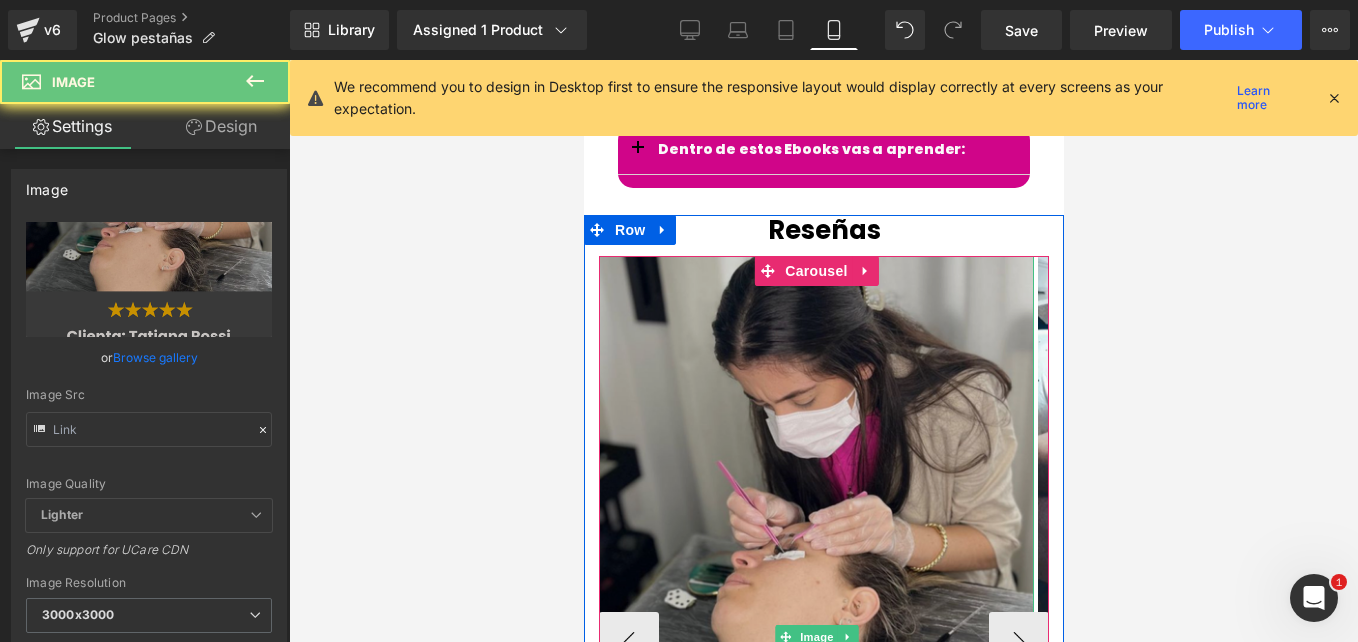 click at bounding box center [815, 637] 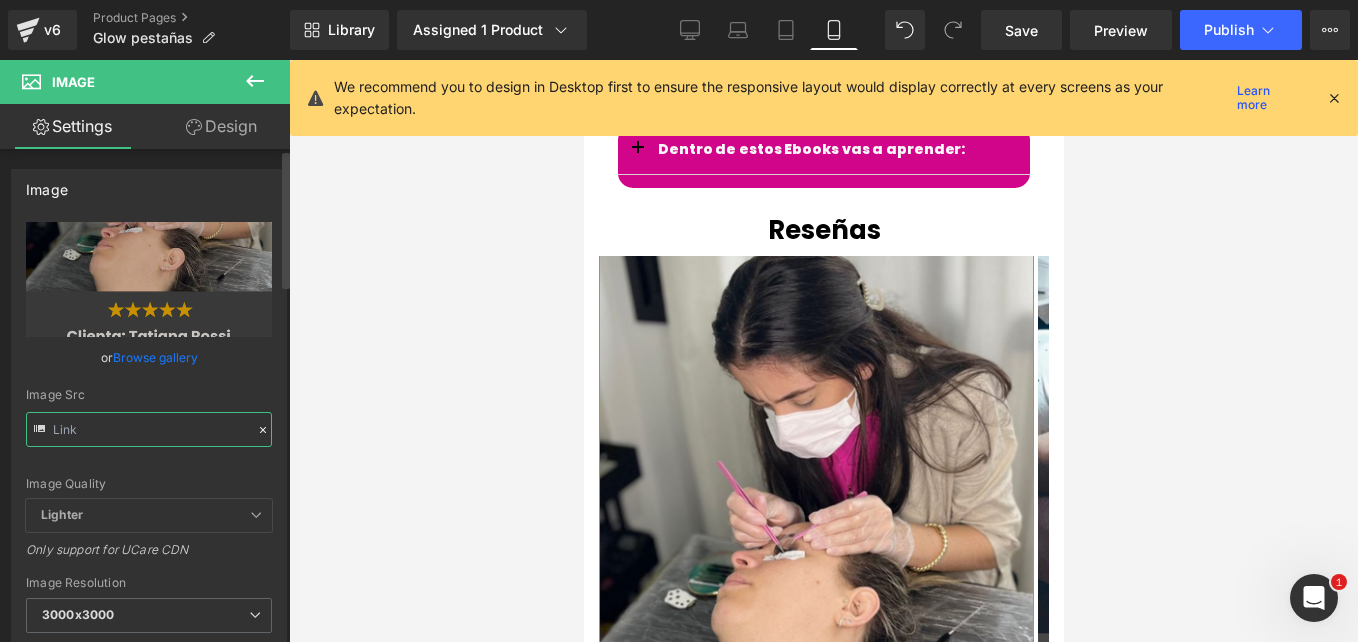 click at bounding box center (149, 429) 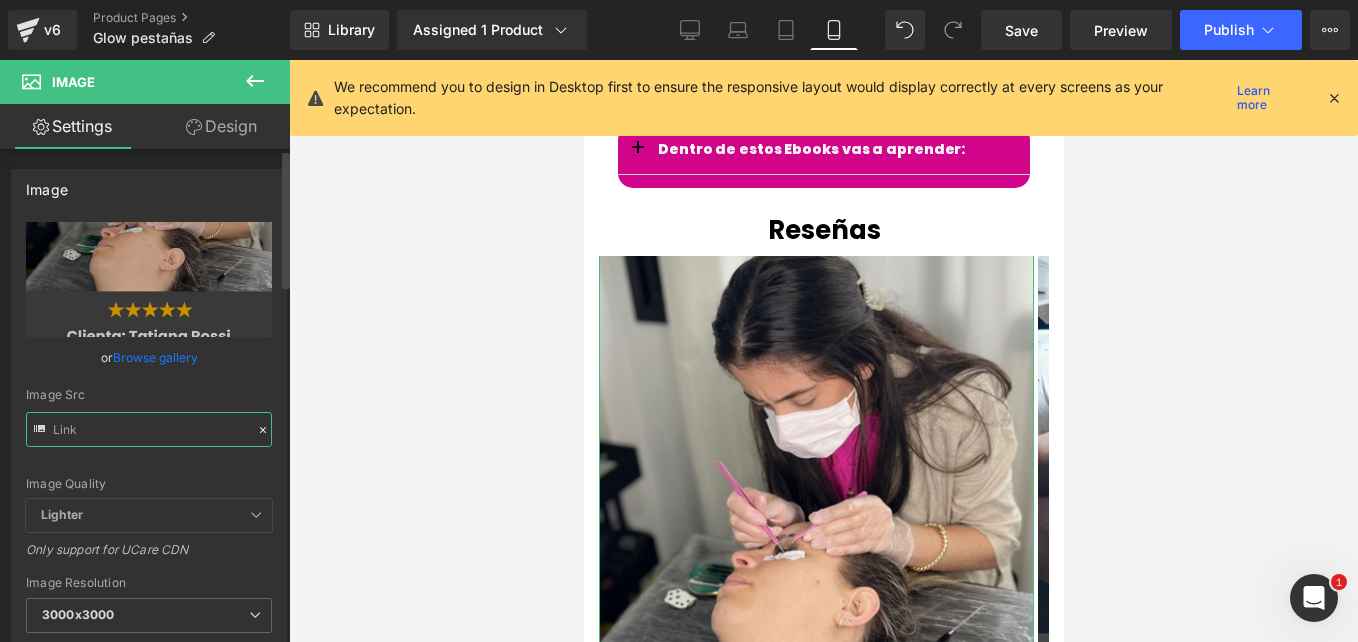 click at bounding box center [149, 429] 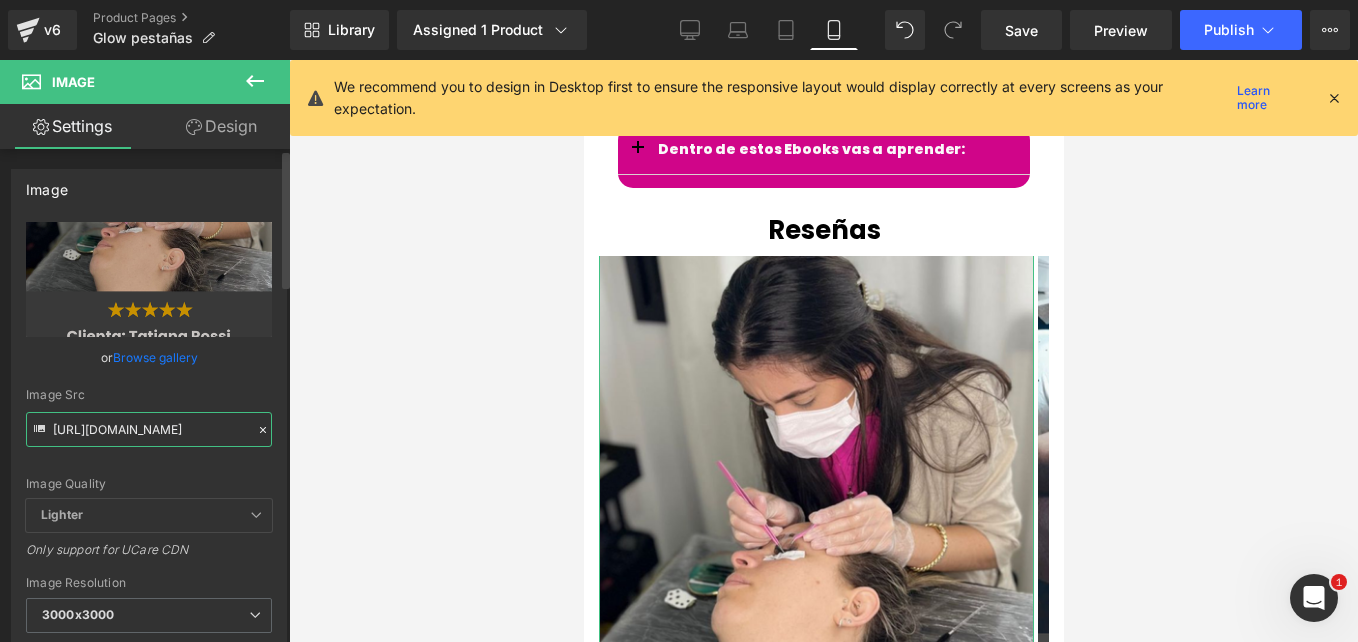 paste on "mgtcPXcH/[DOMAIN_NAME]" 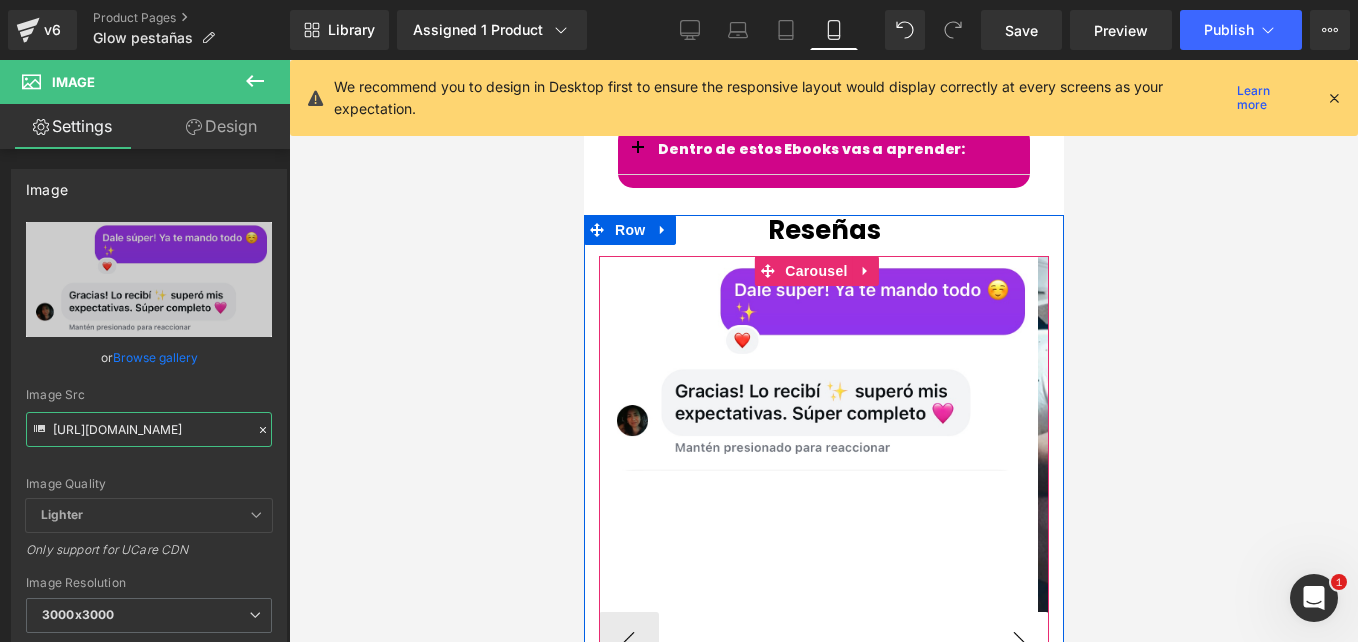 type on "[URL][DOMAIN_NAME]" 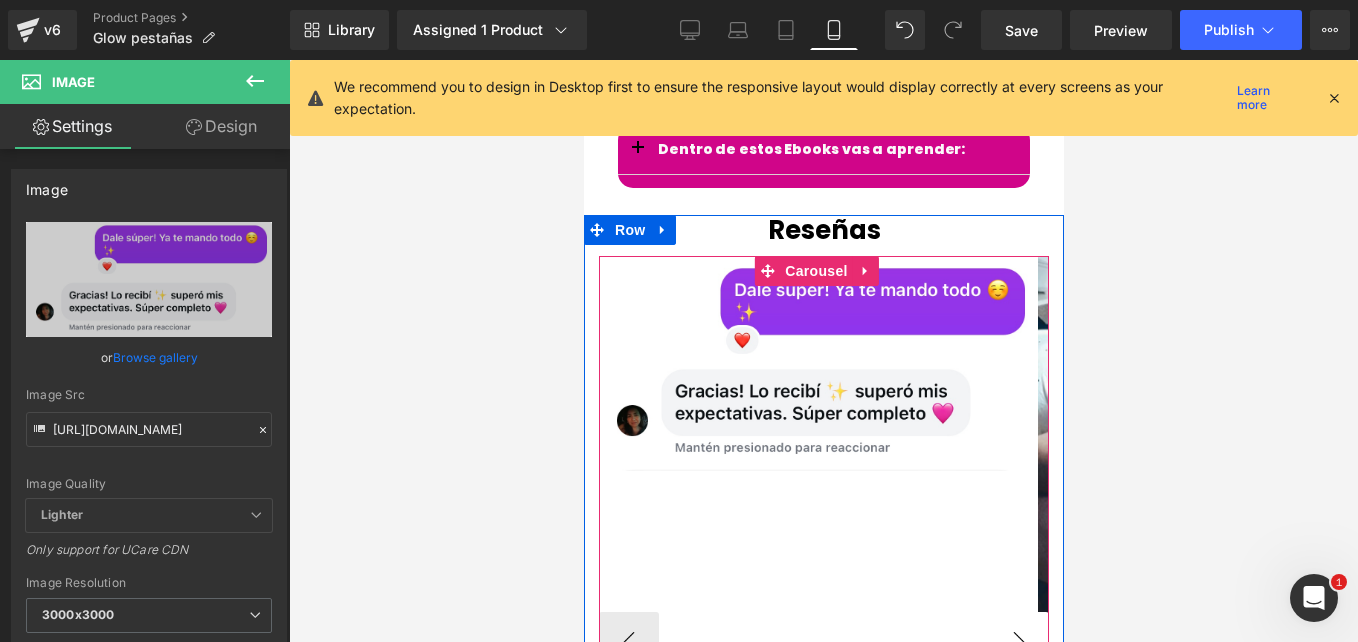scroll, scrollTop: 0, scrollLeft: 0, axis: both 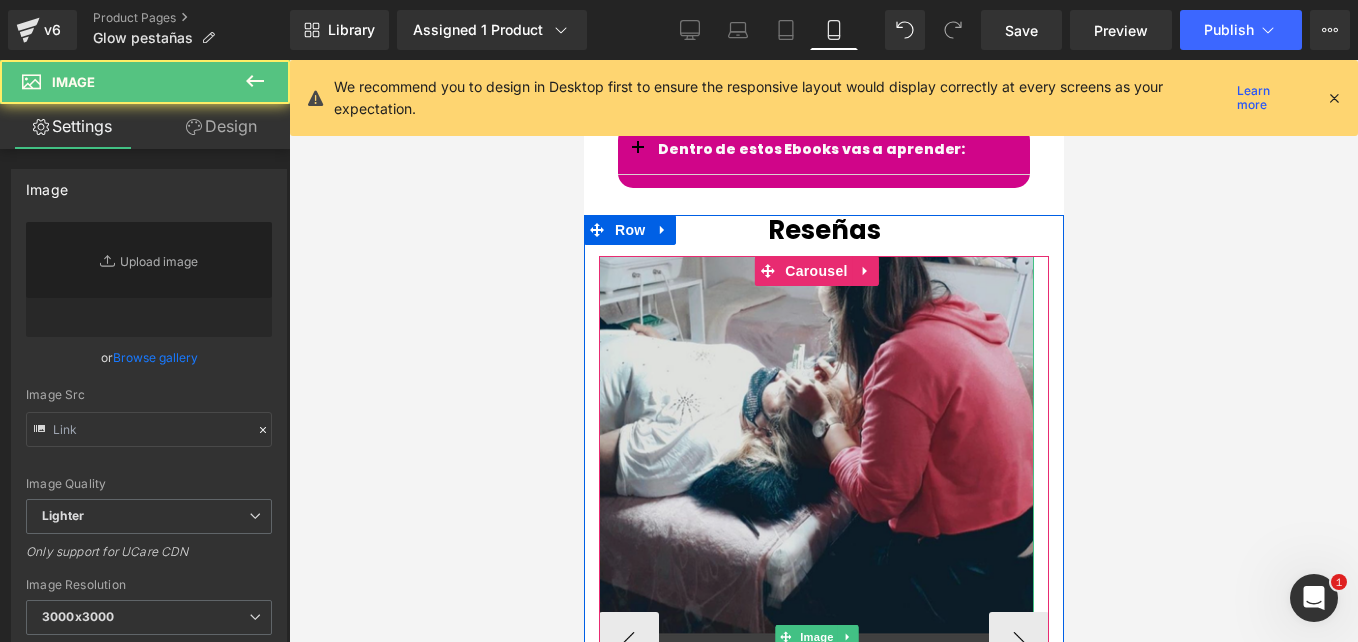 click at bounding box center [815, 637] 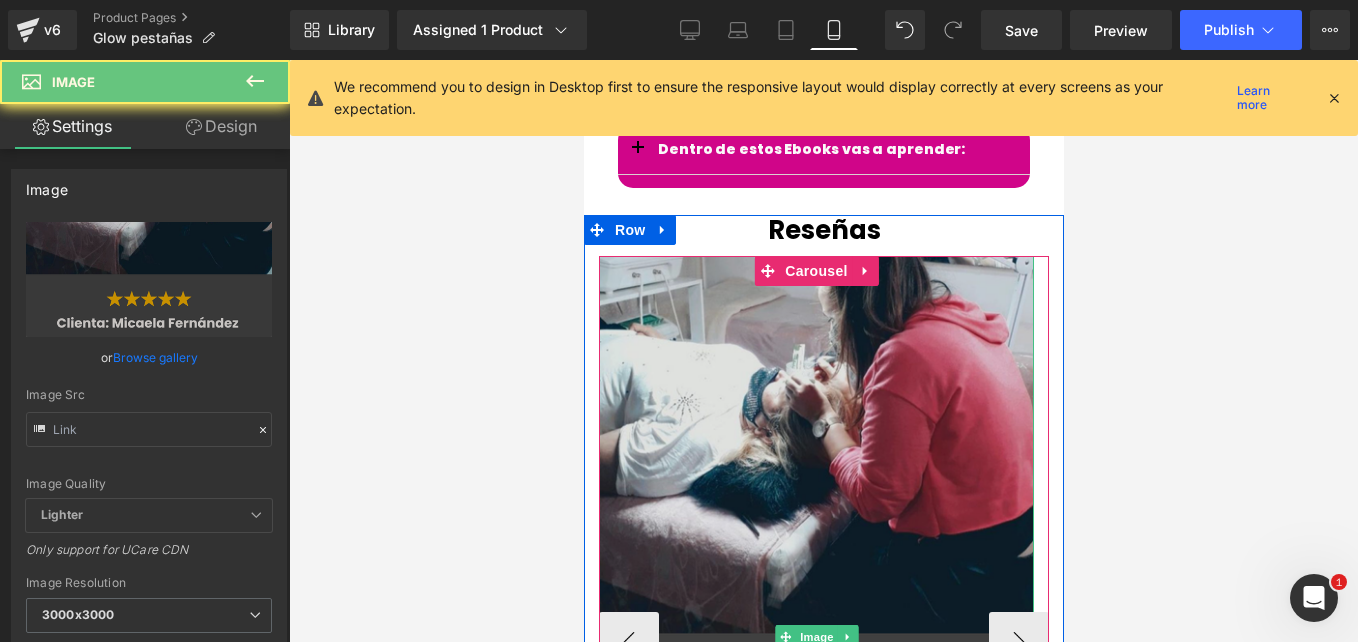 click at bounding box center (815, 637) 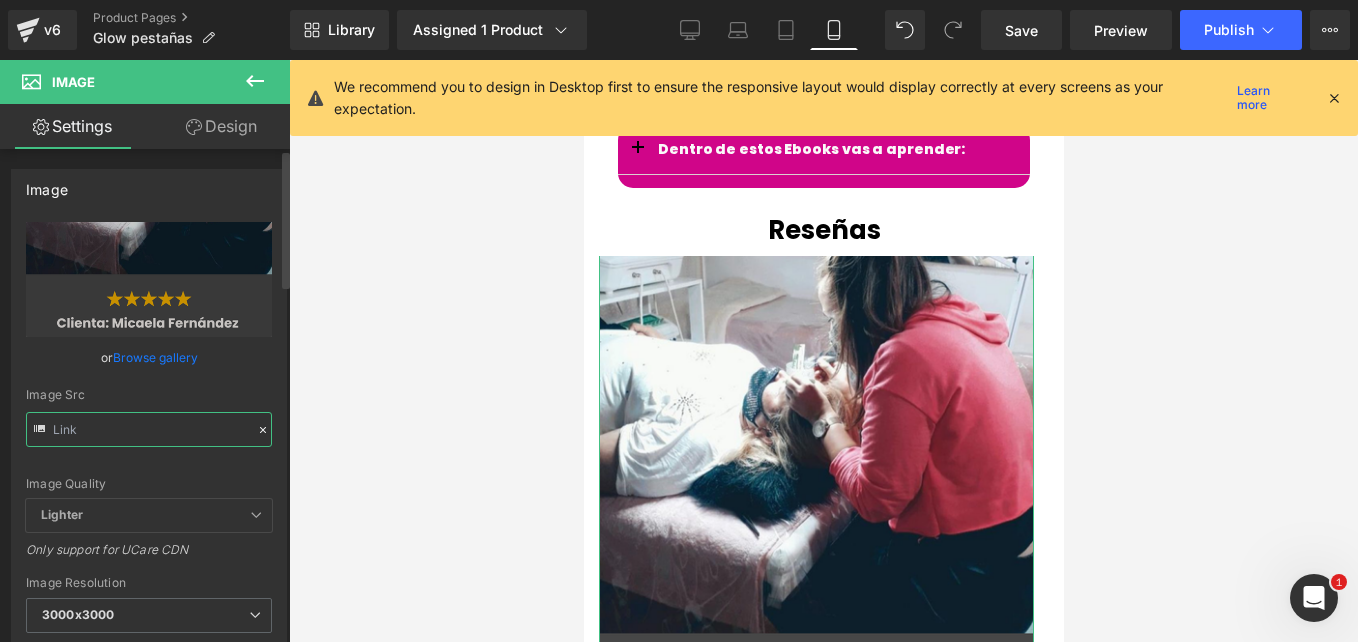 click at bounding box center (149, 429) 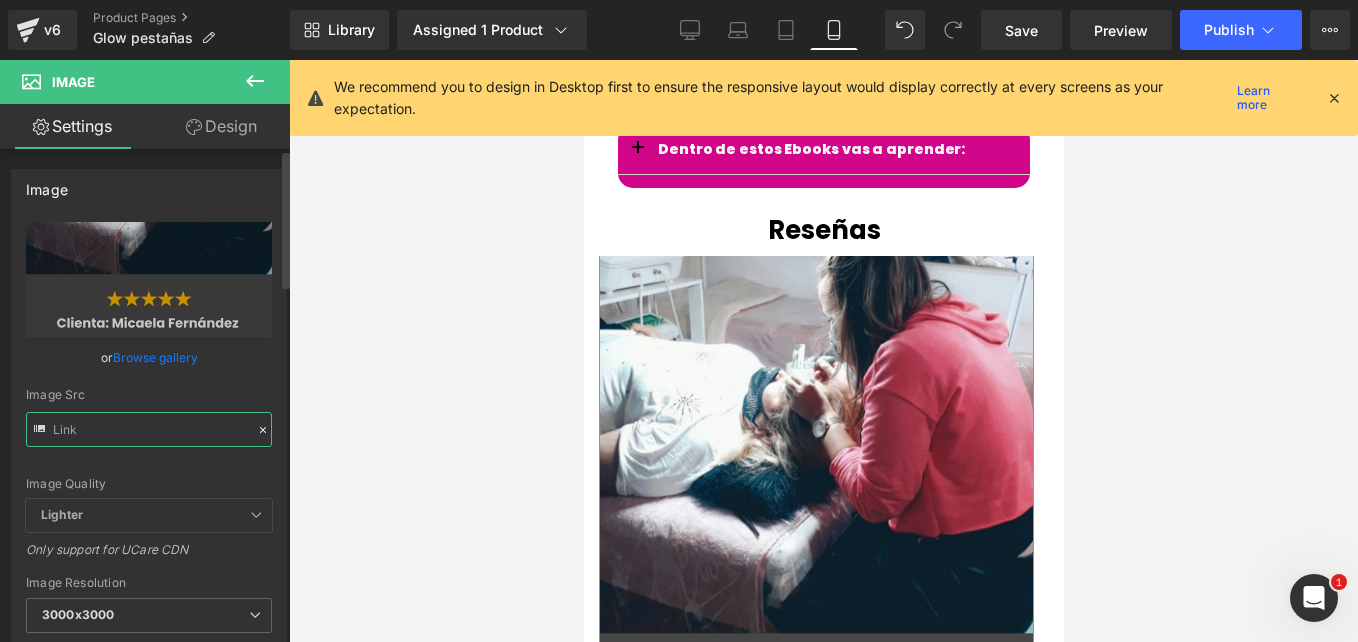 click at bounding box center [149, 429] 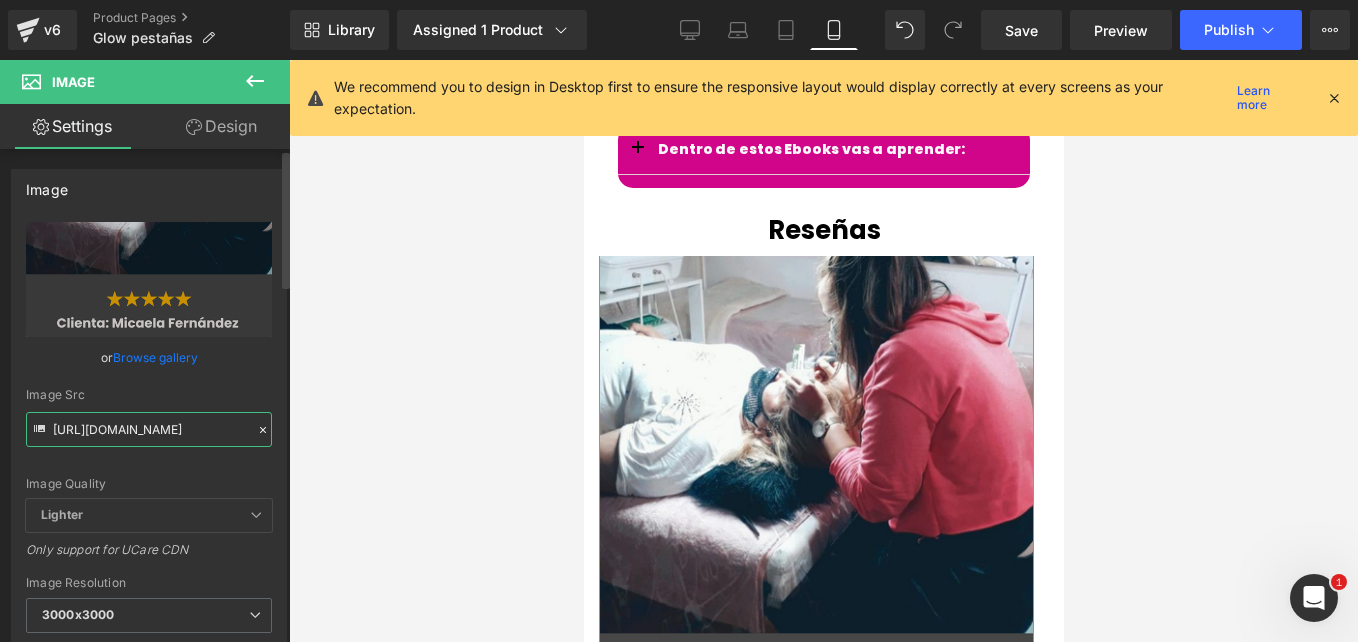 paste on "4N87Nk3G/[DOMAIN_NAME]" 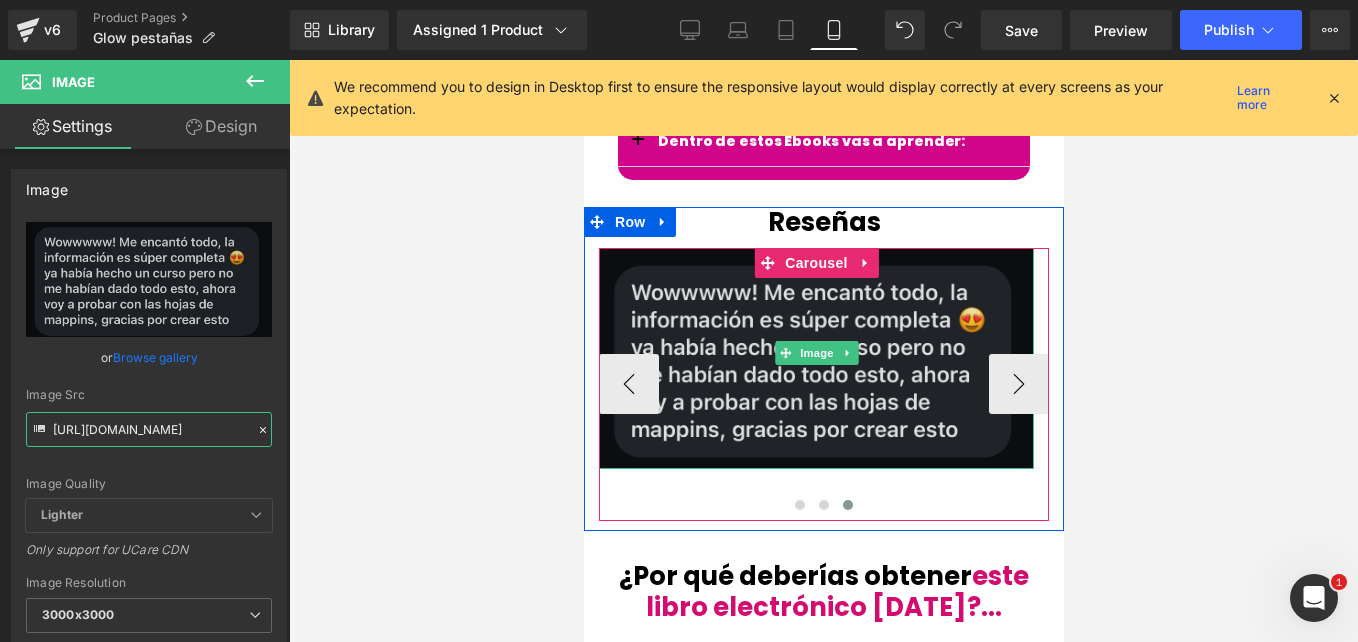 scroll, scrollTop: 4562, scrollLeft: 0, axis: vertical 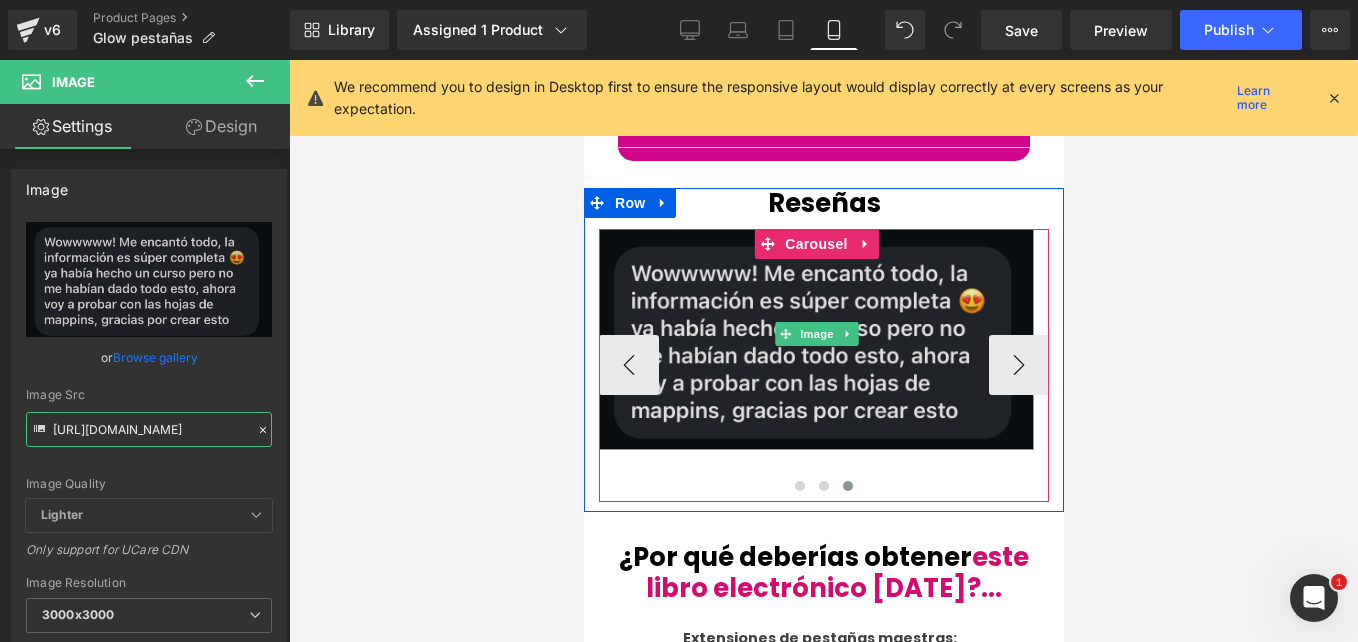 type on "[URL][DOMAIN_NAME]" 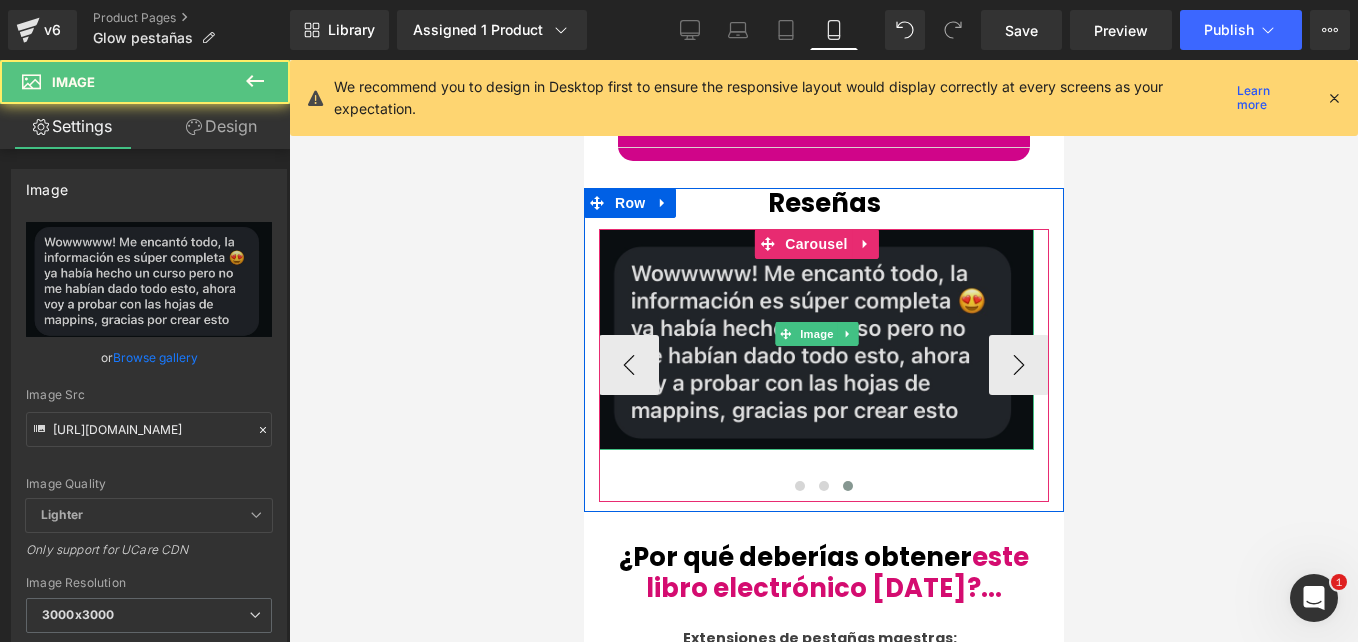 scroll, scrollTop: 0, scrollLeft: 0, axis: both 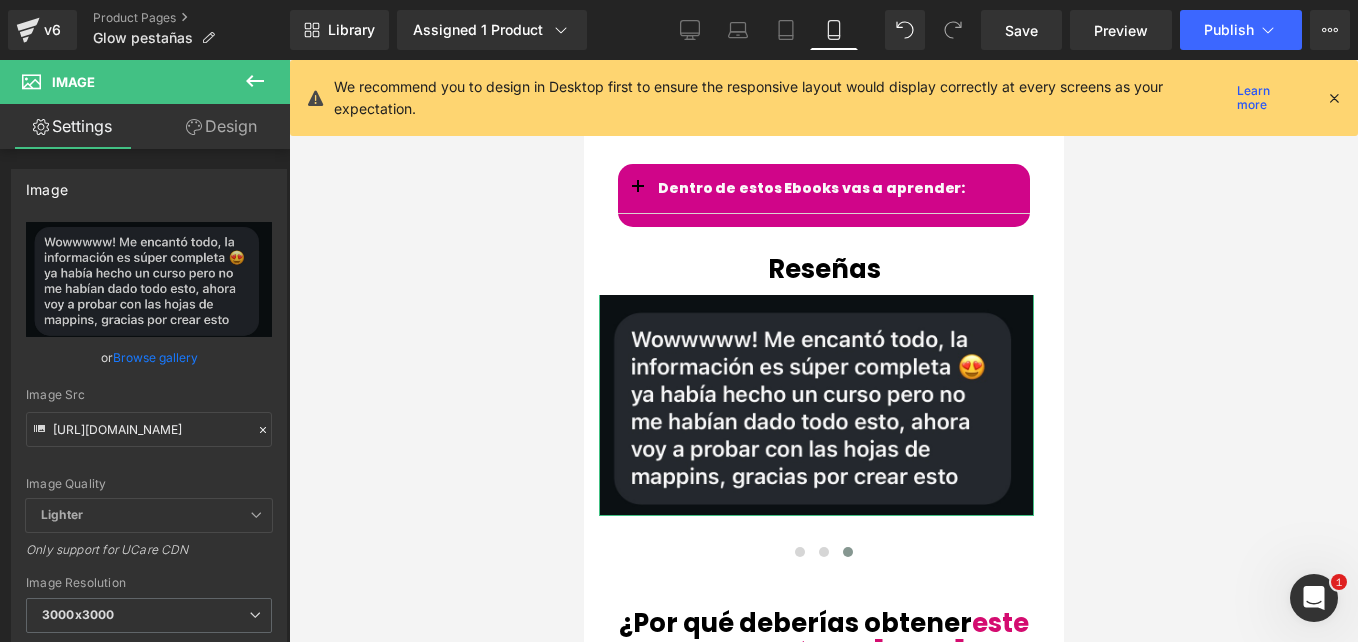 click on "Design" at bounding box center (221, 126) 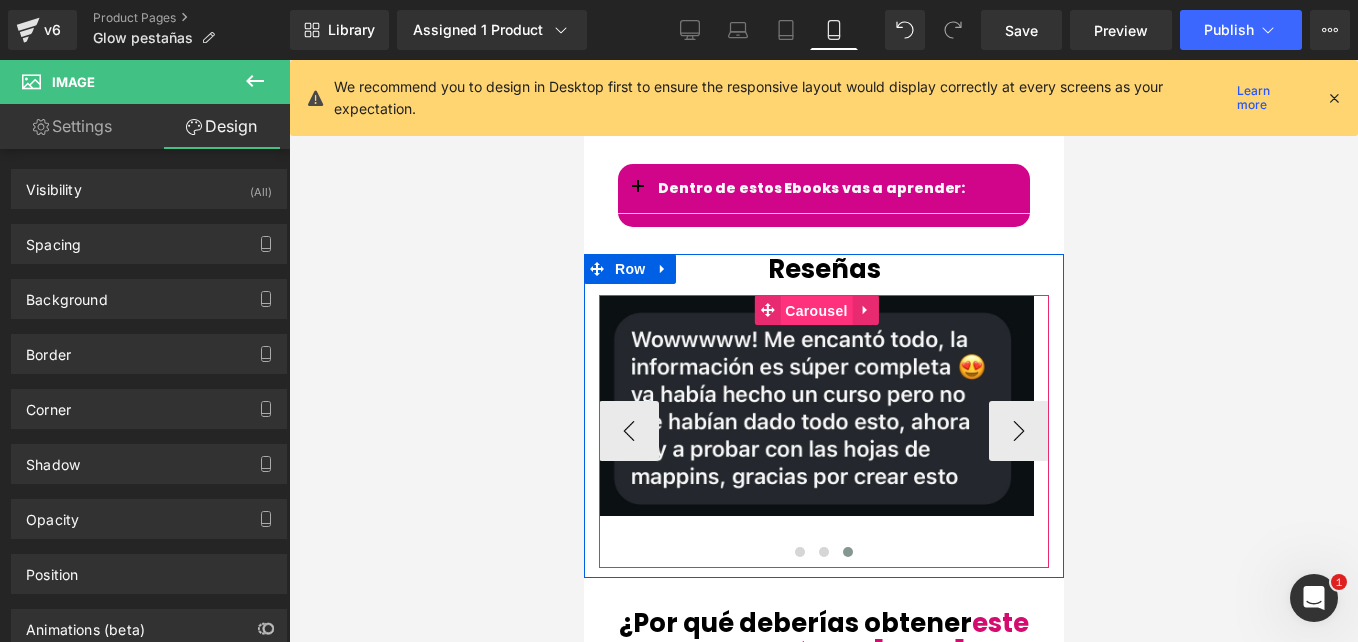 click on "Carousel" at bounding box center [815, 311] 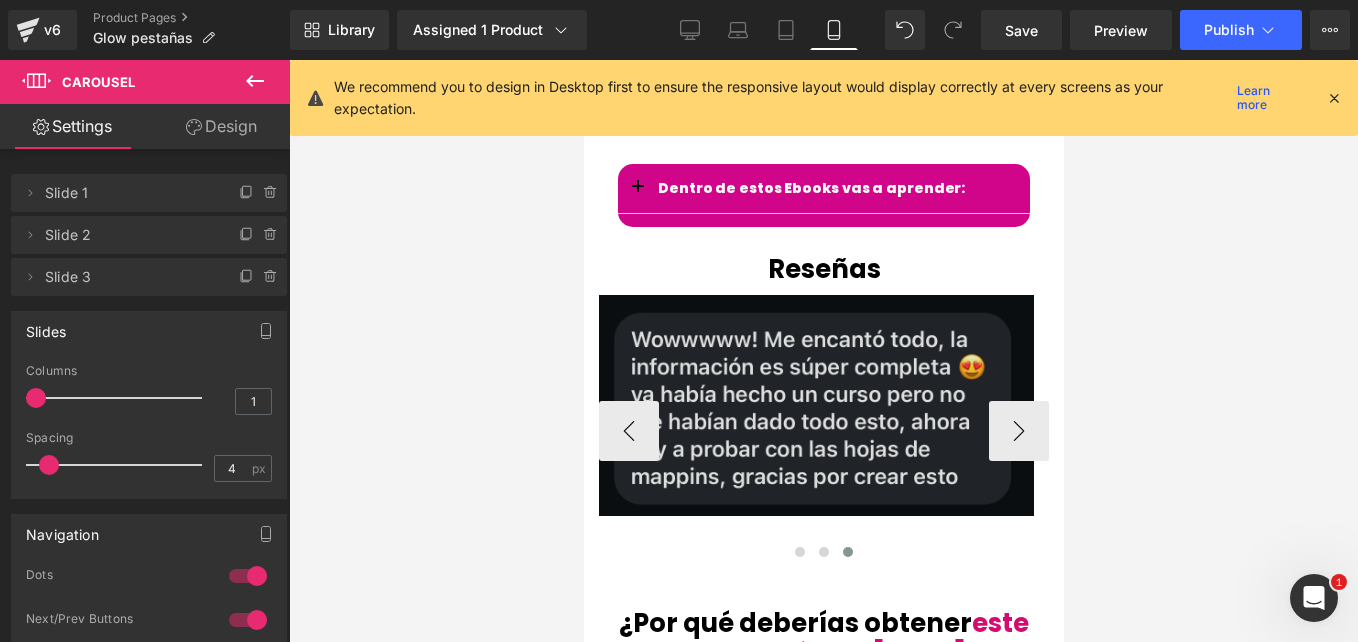 scroll, scrollTop: 4497, scrollLeft: 0, axis: vertical 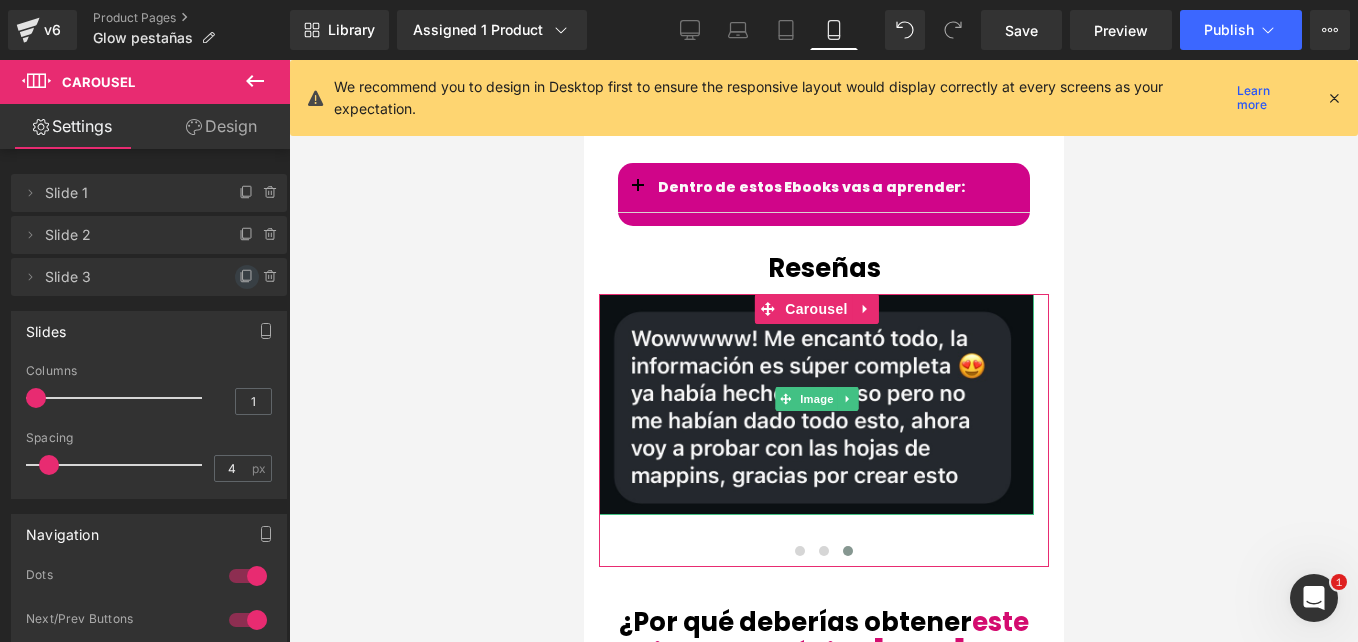 click 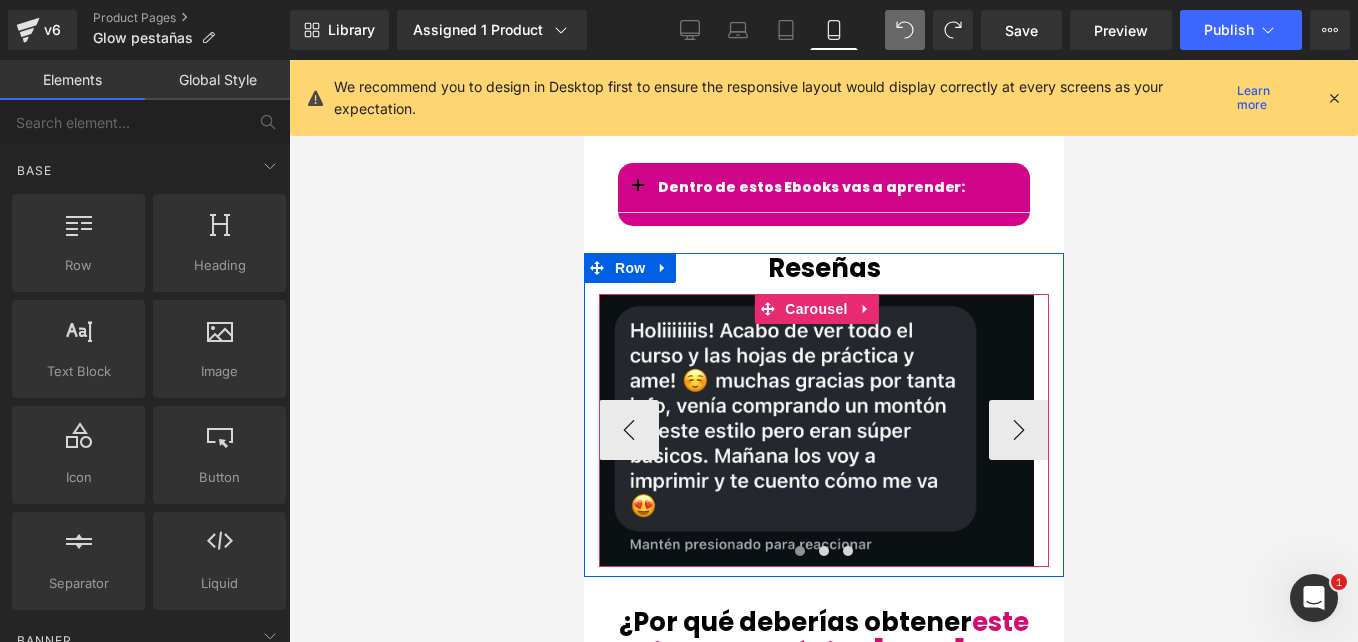click at bounding box center [799, 551] 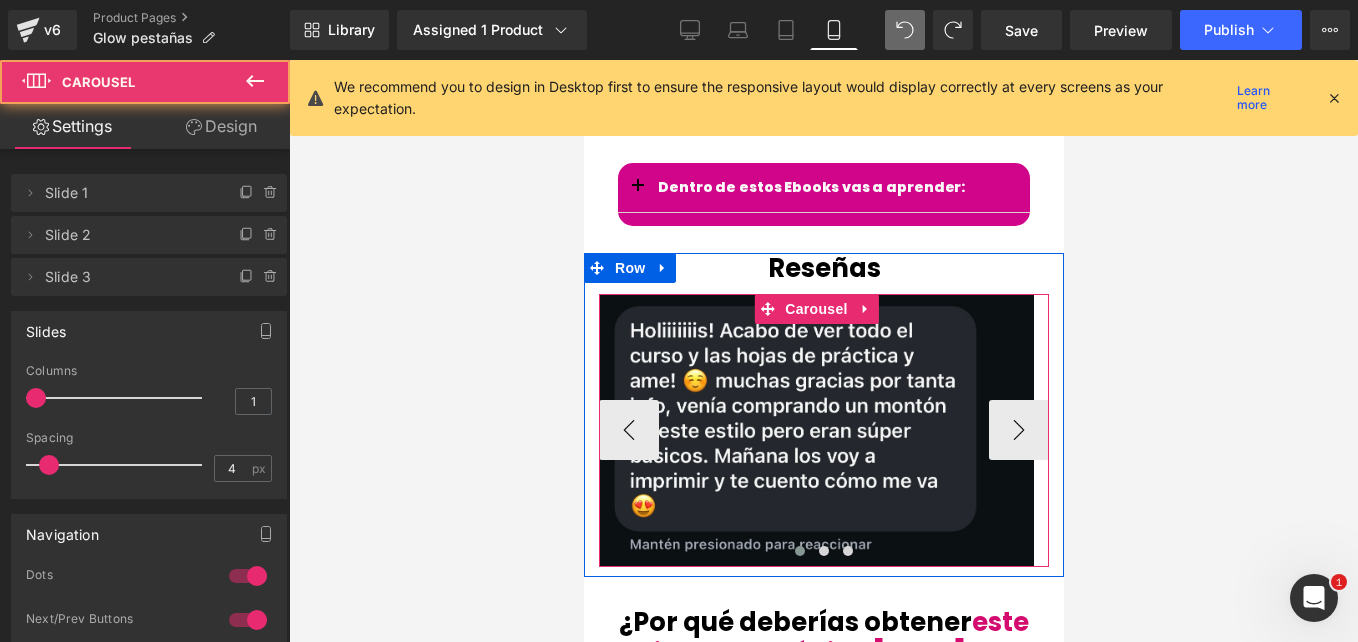 click at bounding box center (799, 551) 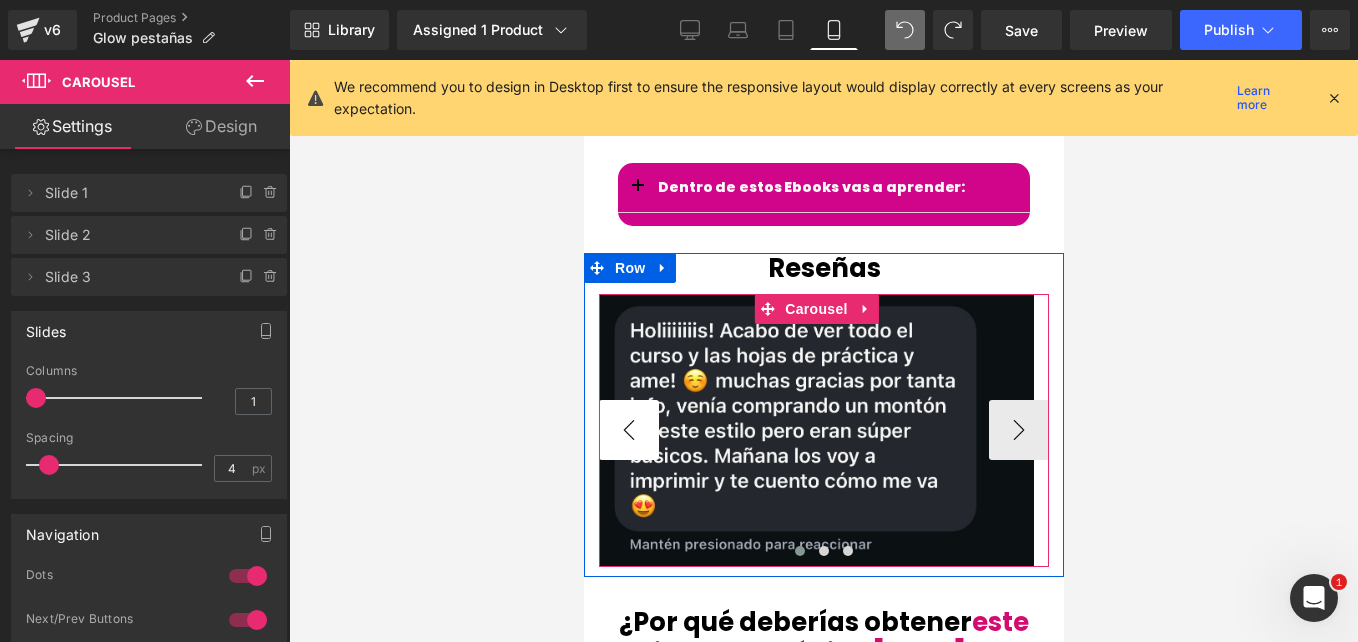 click on "‹" at bounding box center (628, 430) 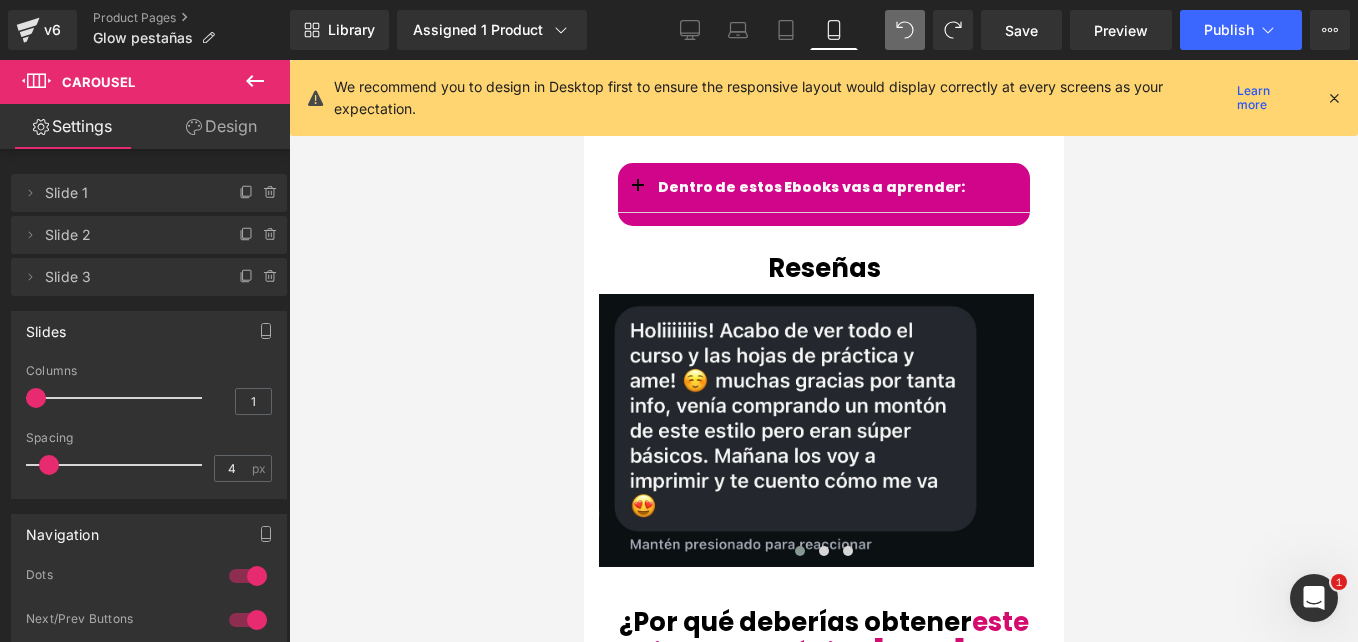 click at bounding box center [1334, 98] 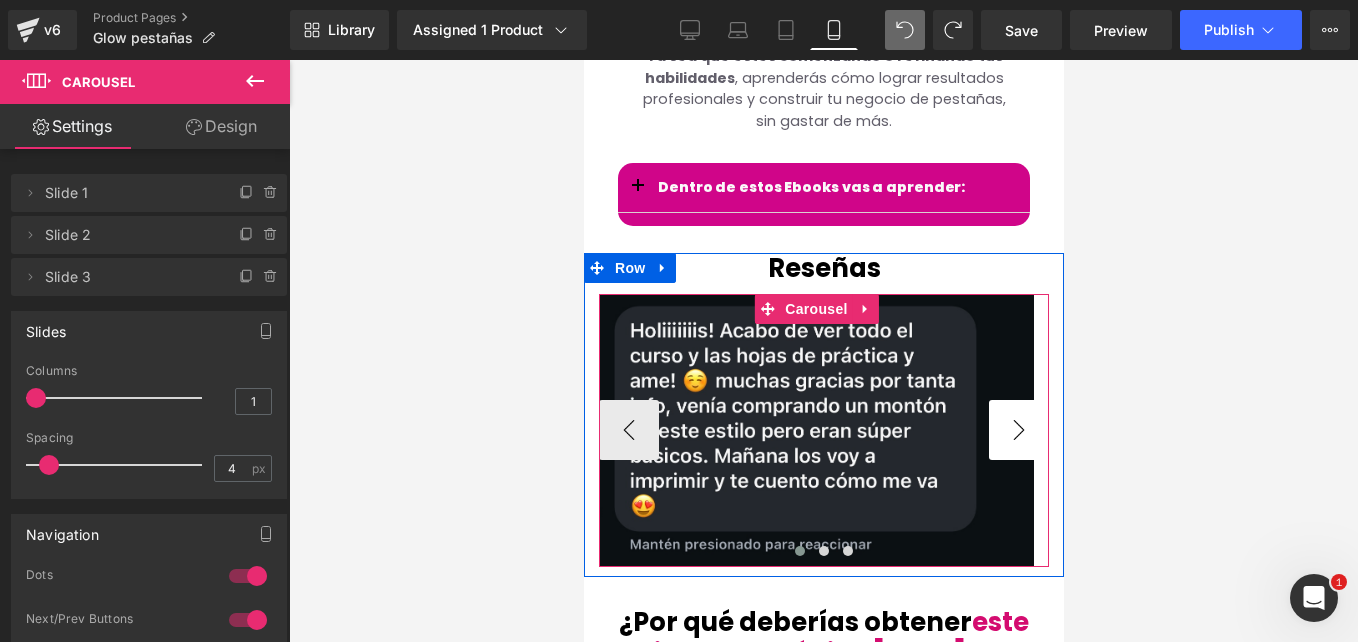 click on "›" at bounding box center (1018, 430) 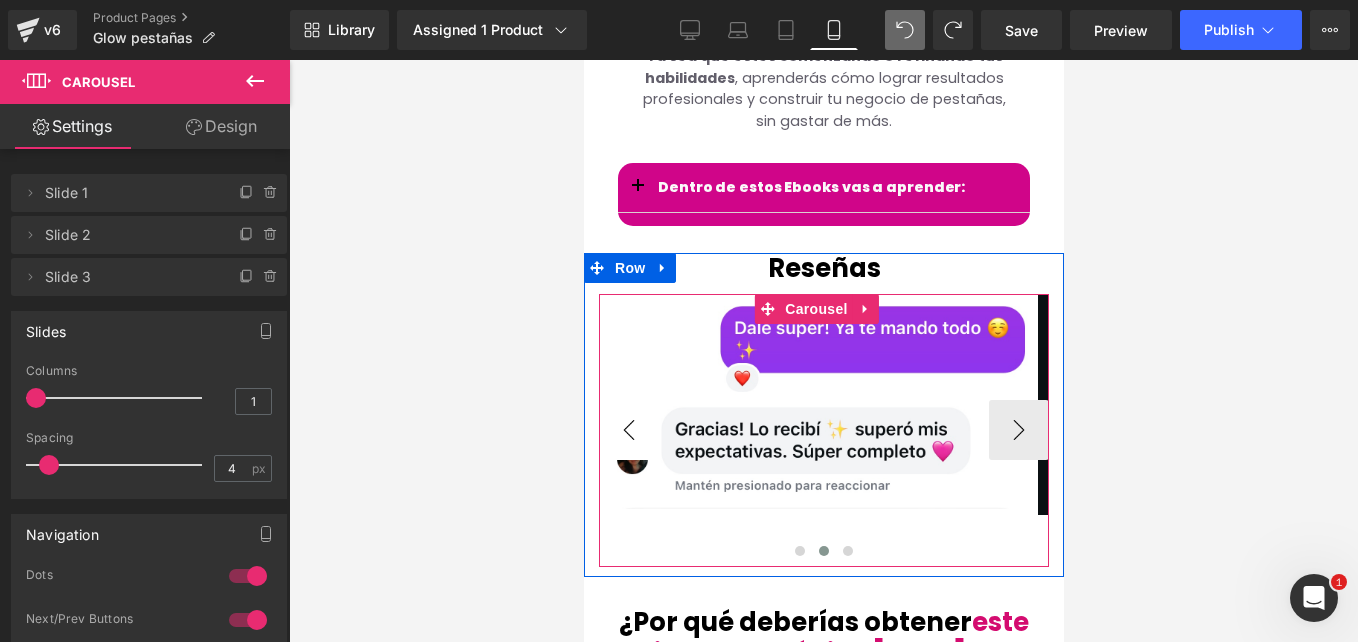 click on "‹" at bounding box center [628, 430] 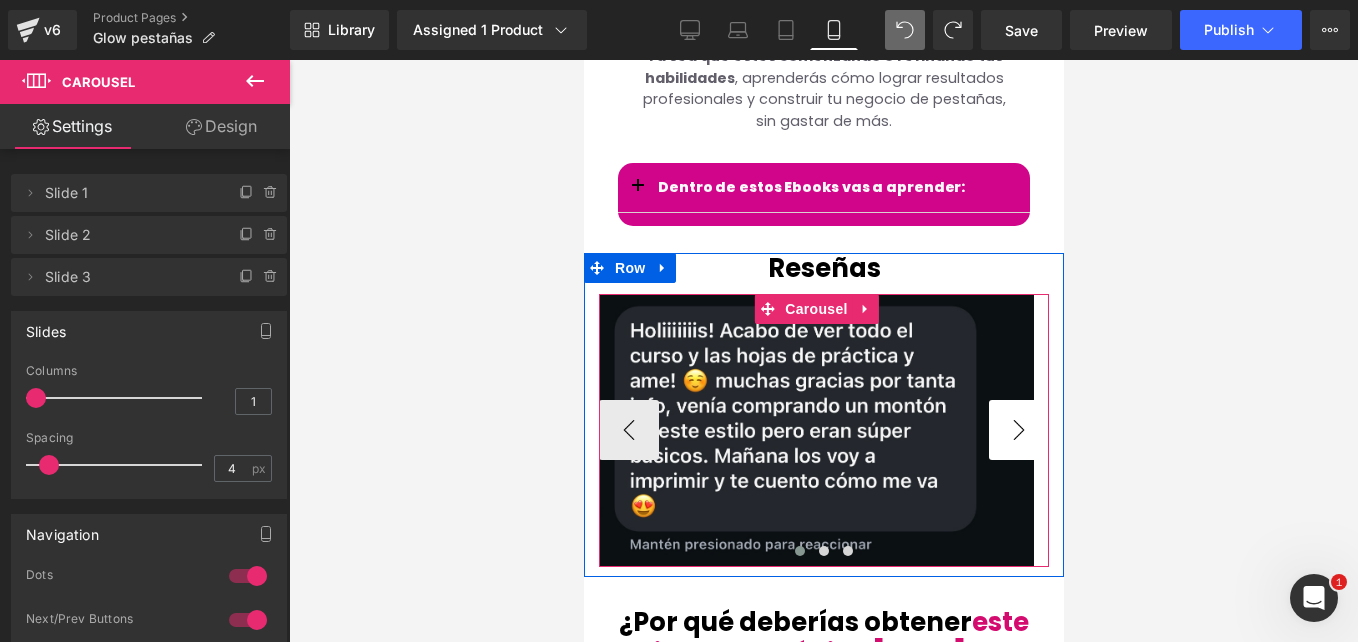 click on "›" at bounding box center (1018, 430) 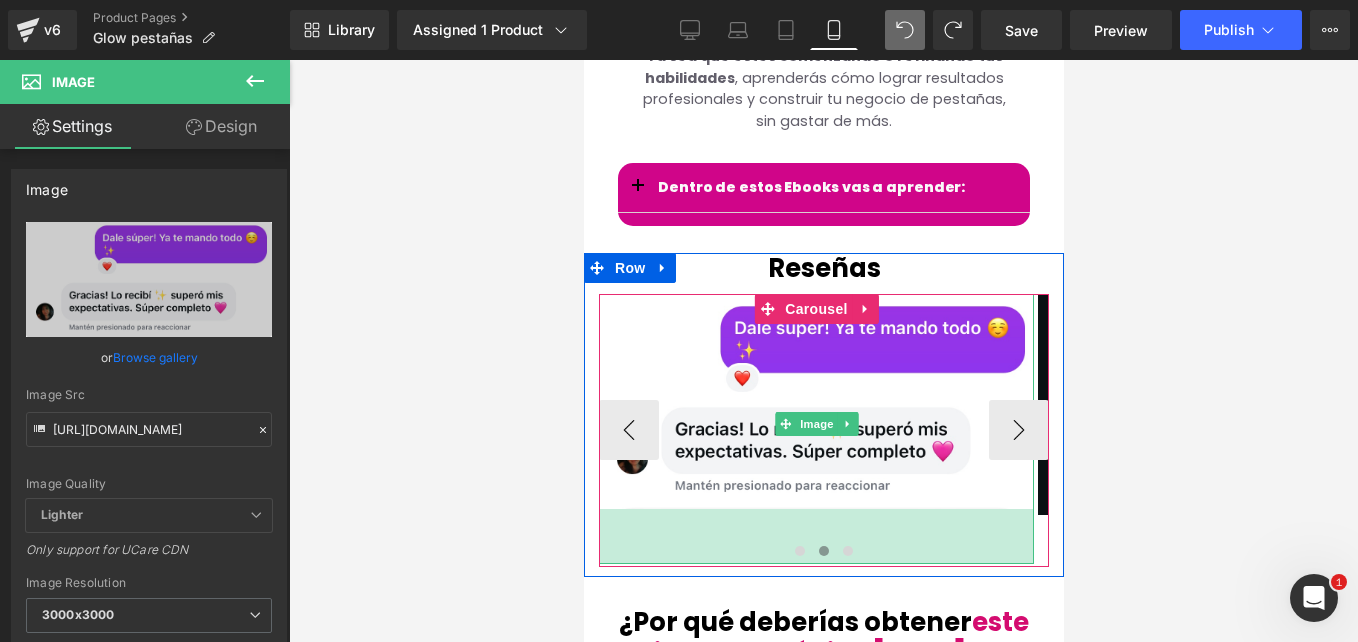 drag, startPoint x: 890, startPoint y: 417, endPoint x: 889, endPoint y: 478, distance: 61.008198 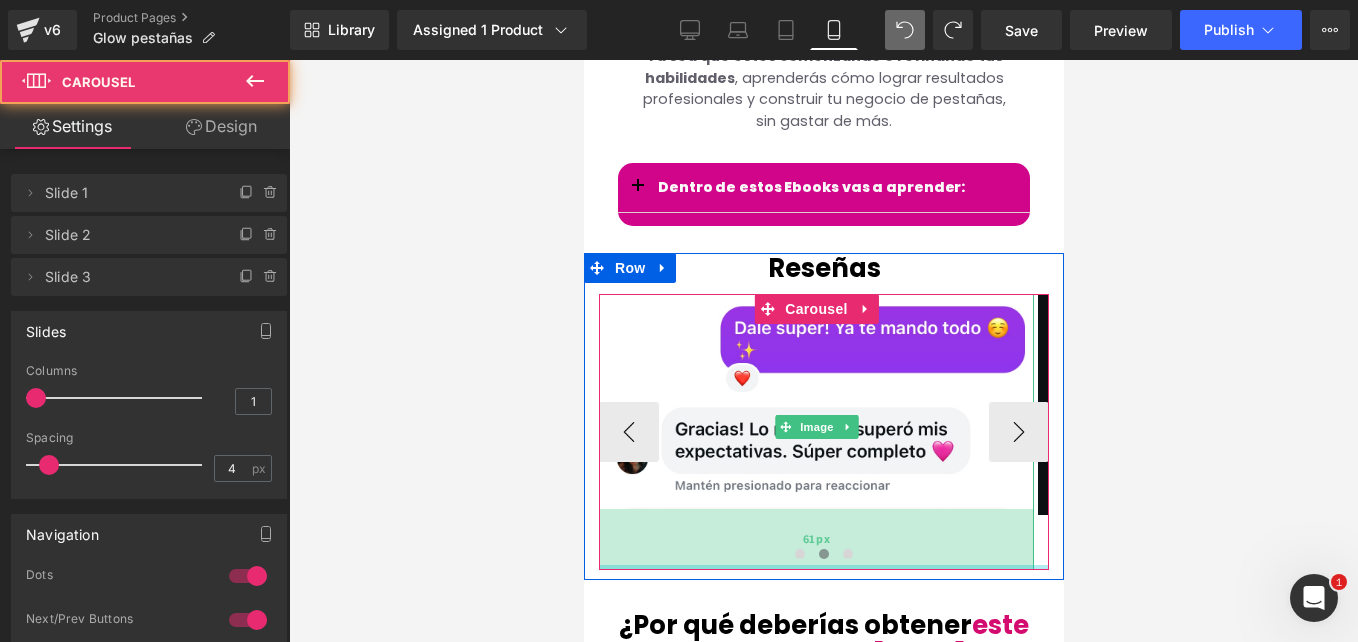 drag, startPoint x: 889, startPoint y: 477, endPoint x: 888, endPoint y: 425, distance: 52.009613 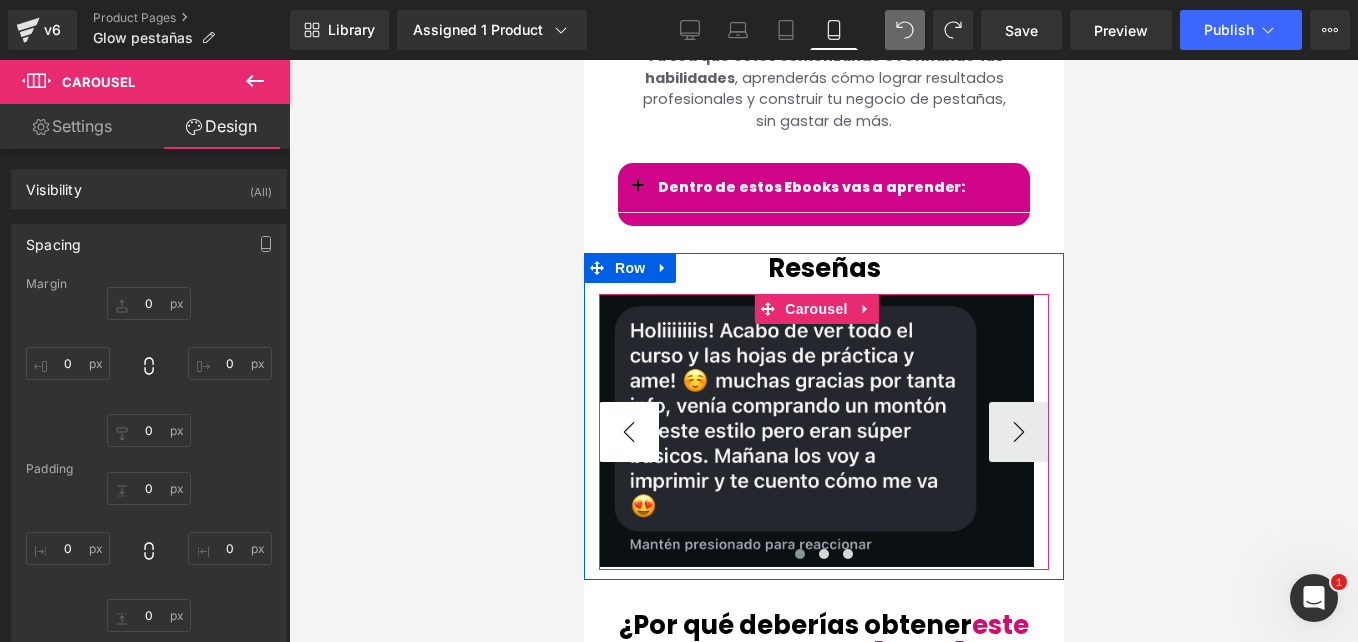 click on "‹" at bounding box center (628, 432) 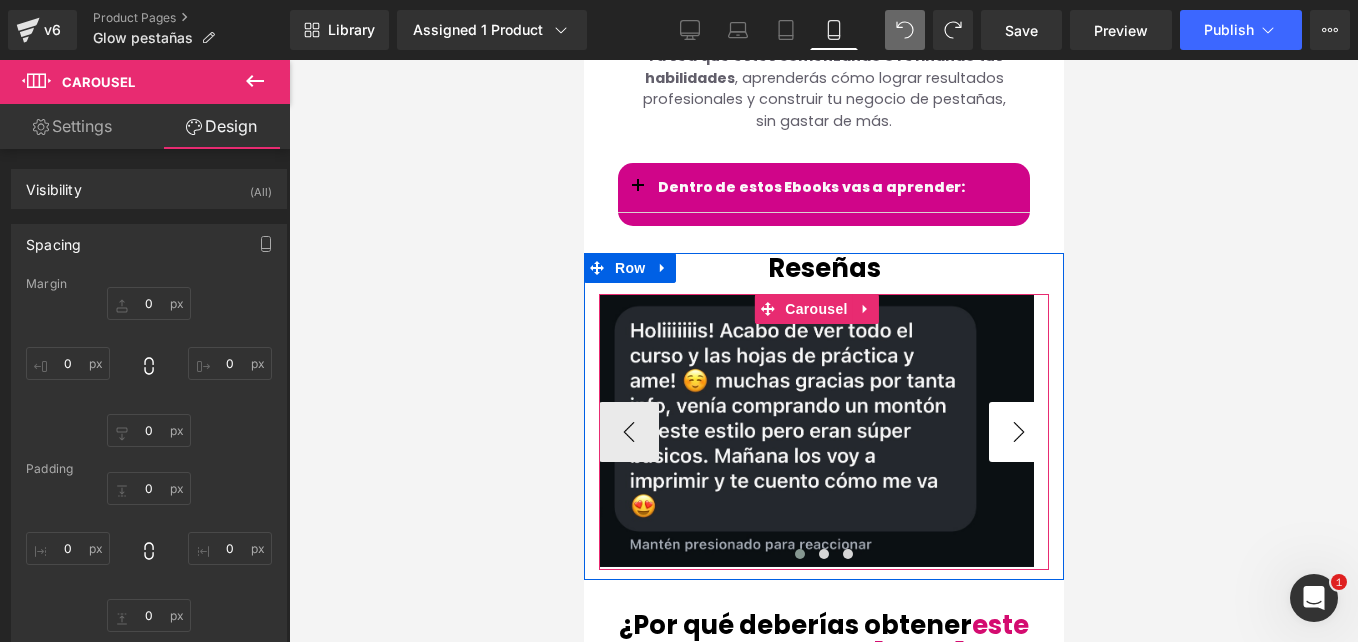 click on "›" at bounding box center [1018, 432] 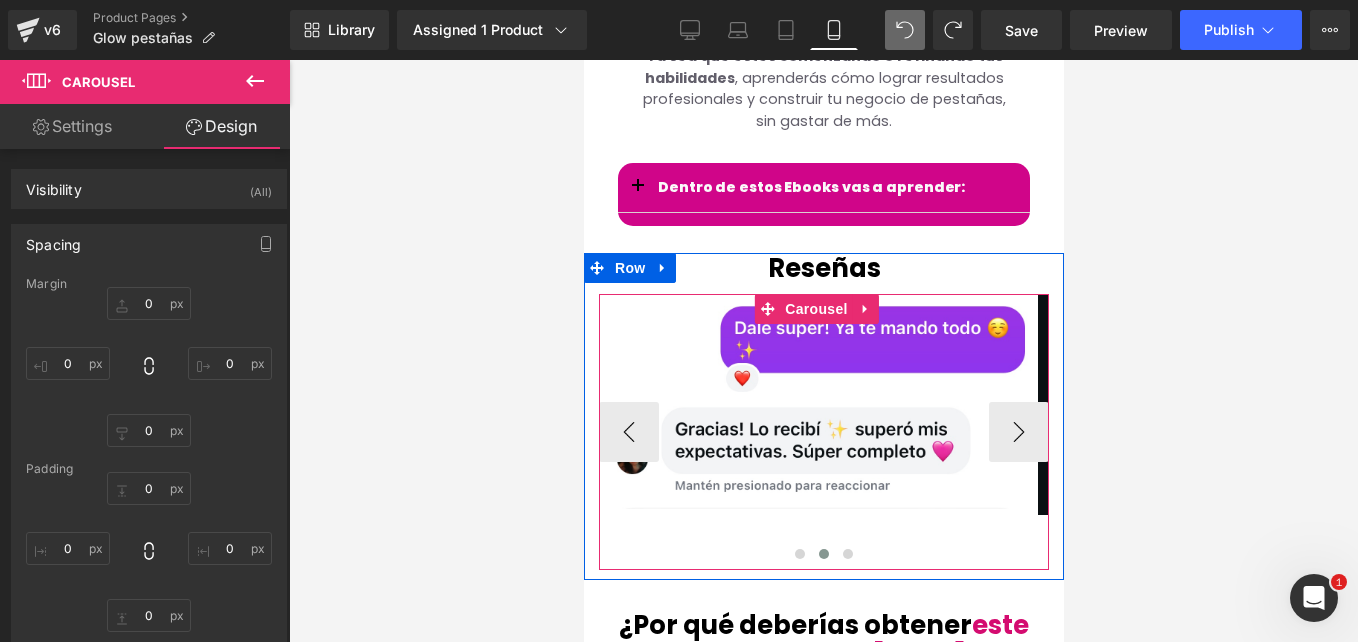 click at bounding box center [823, 558] 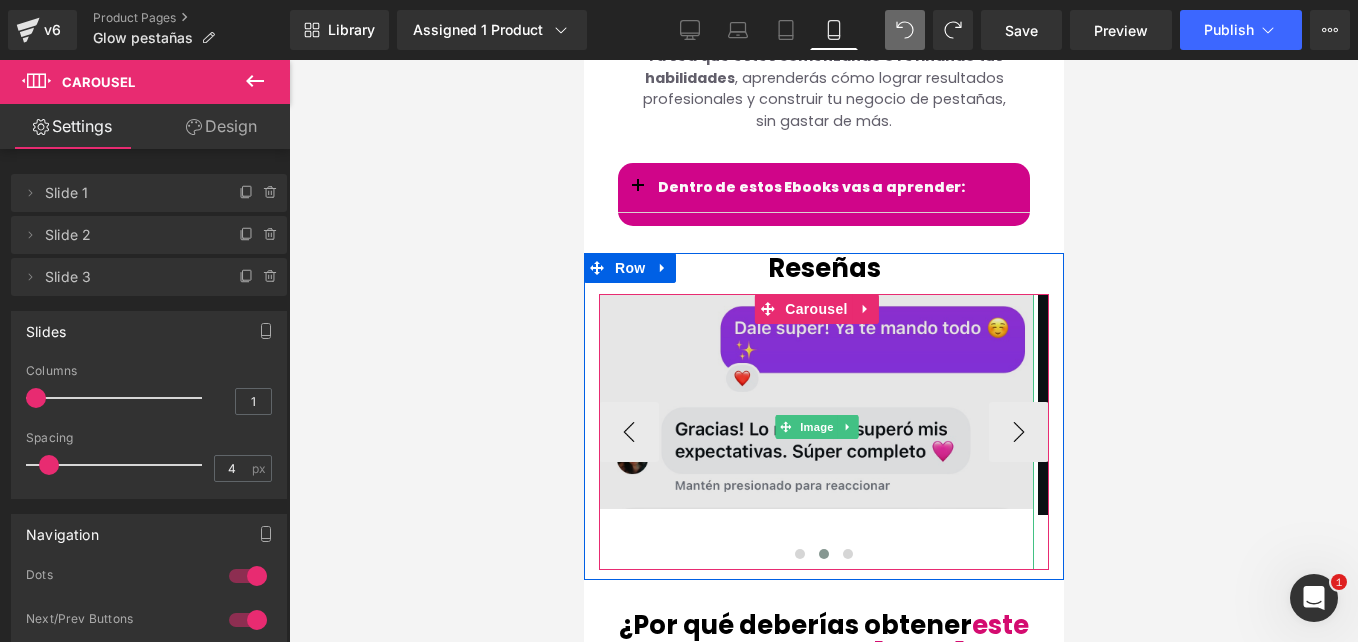 click at bounding box center [815, 427] 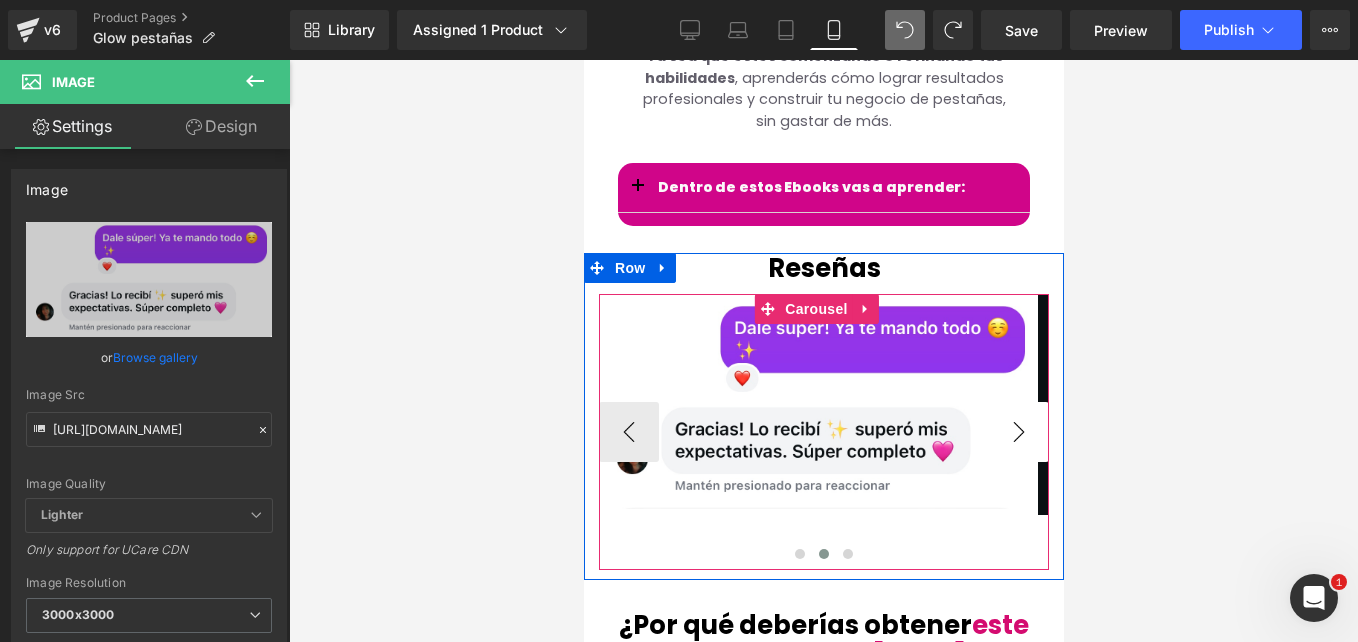 click on "›" at bounding box center (1018, 432) 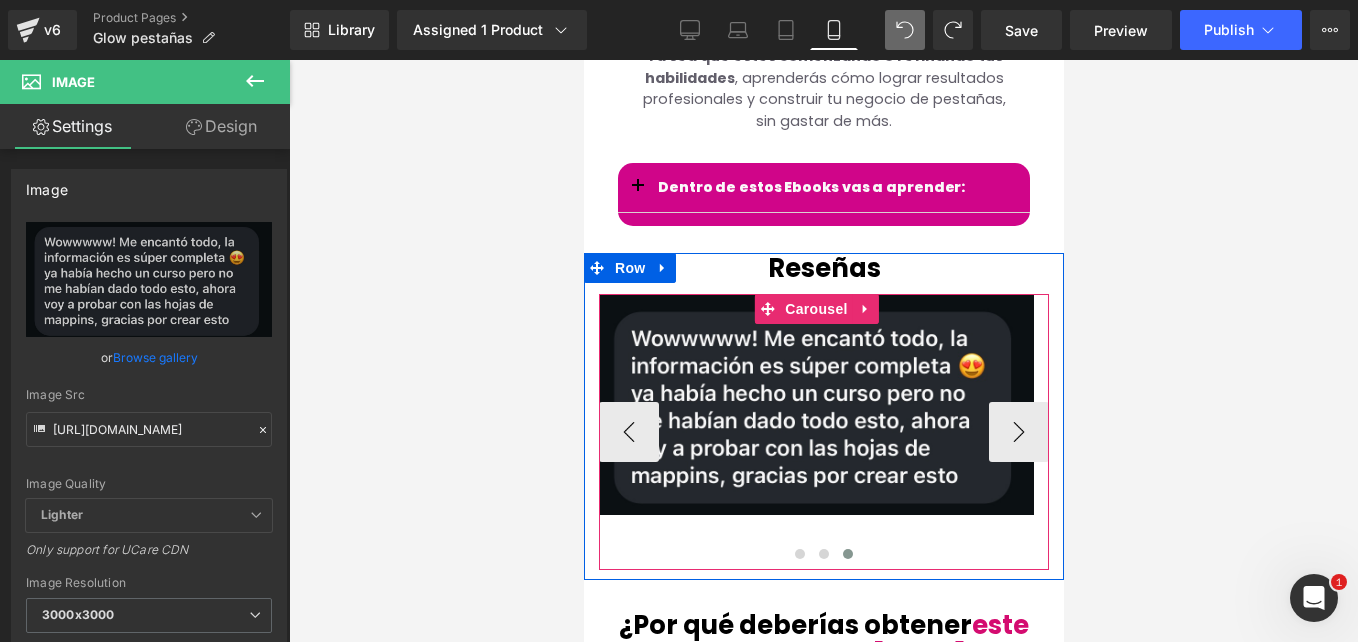 drag, startPoint x: 866, startPoint y: 425, endPoint x: 865, endPoint y: 449, distance: 24.020824 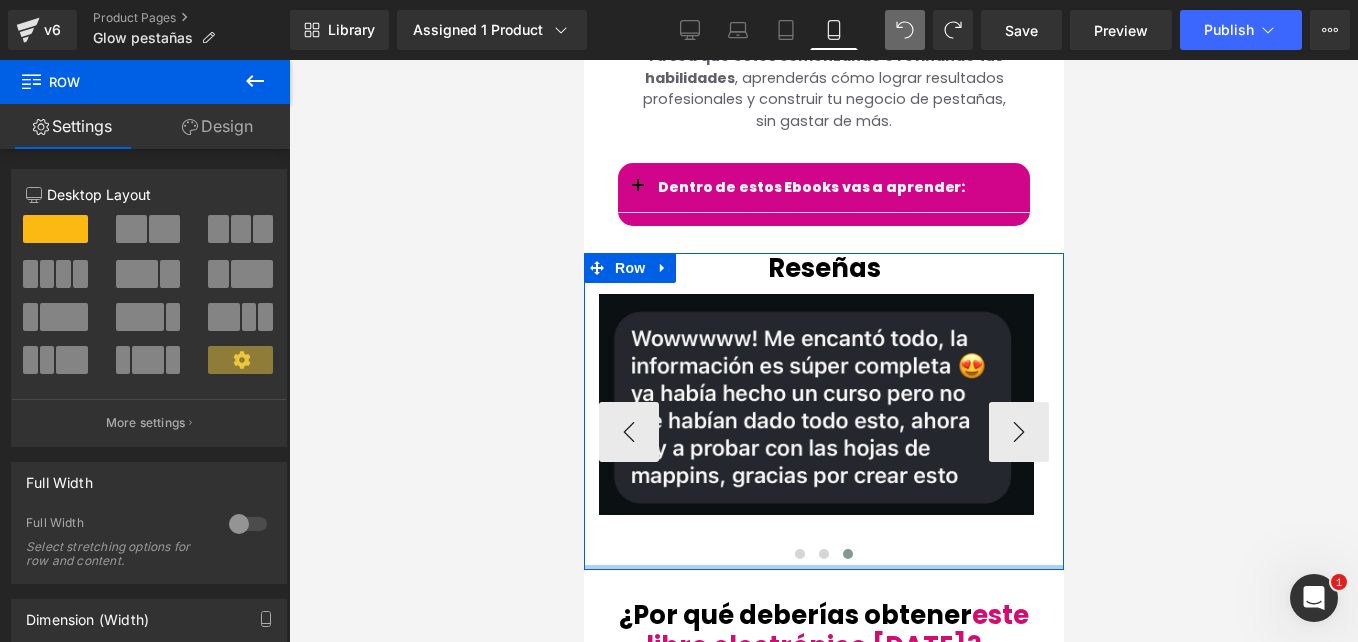 drag, startPoint x: 865, startPoint y: 483, endPoint x: 867, endPoint y: 466, distance: 17.117243 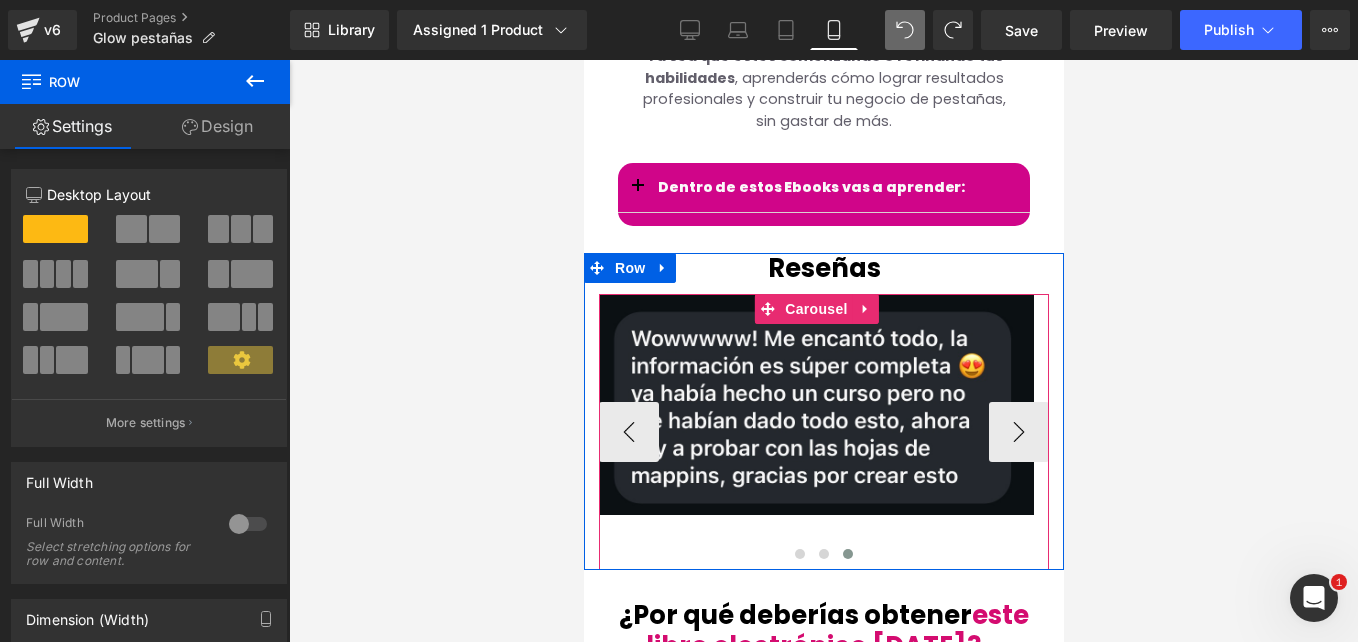click at bounding box center (847, 554) 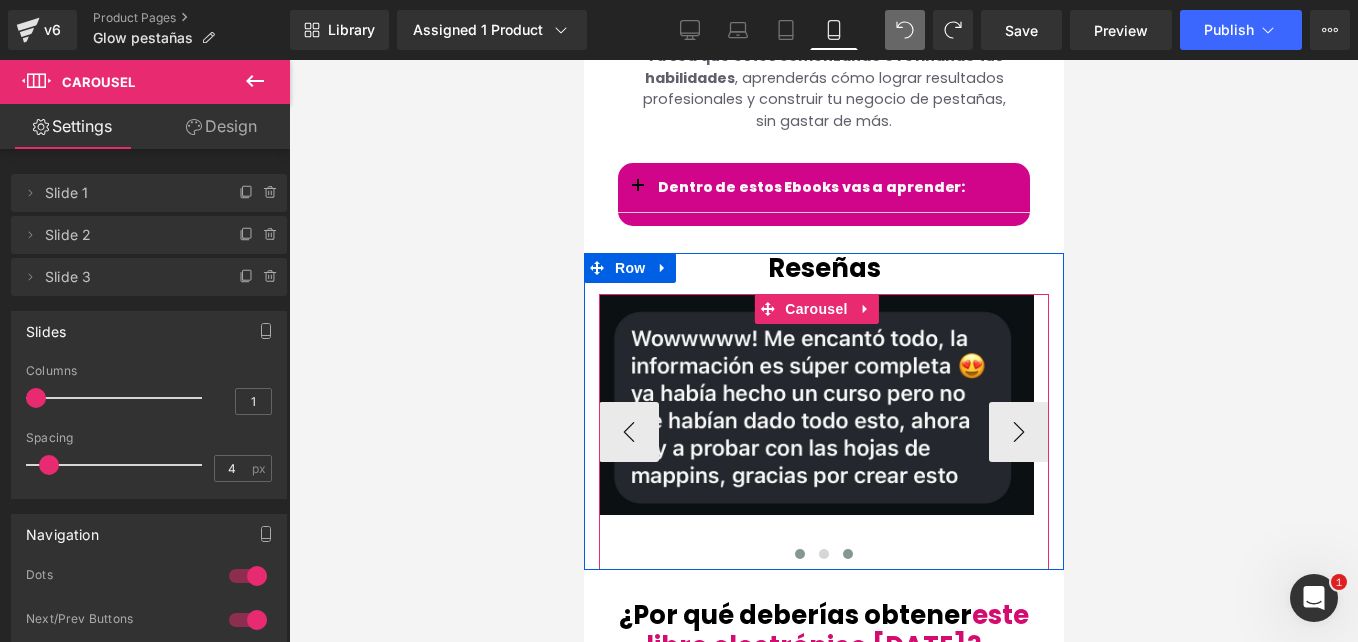 click at bounding box center [799, 554] 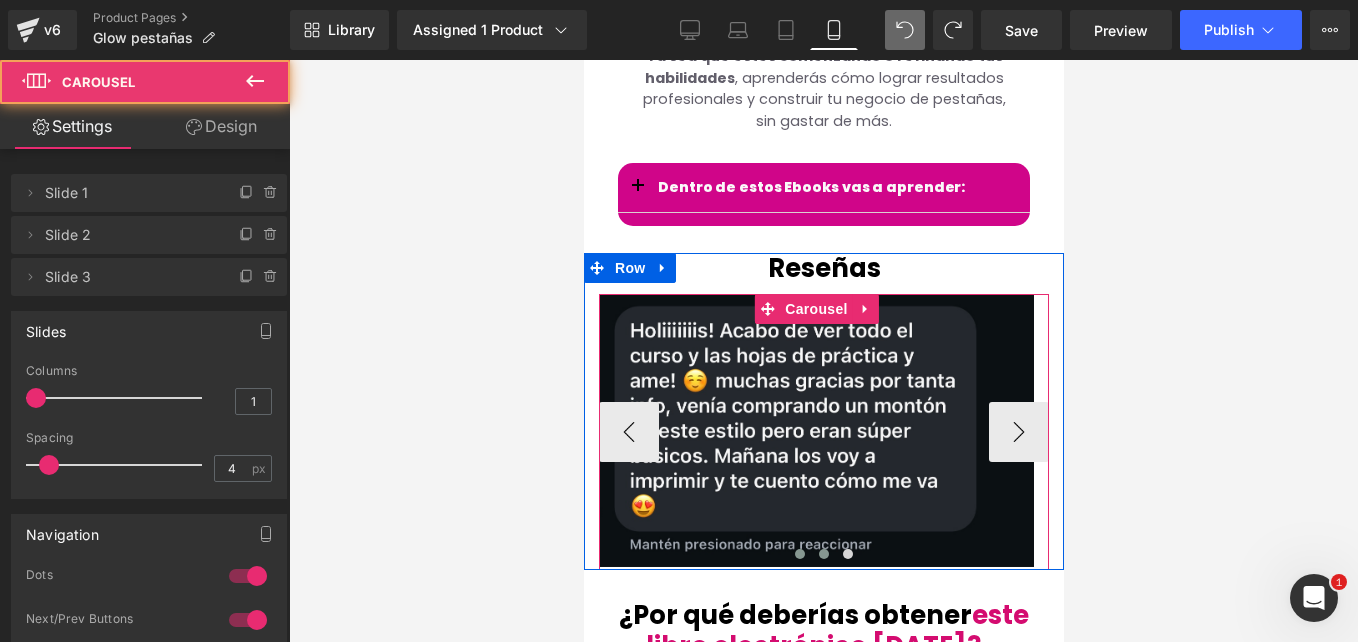 click at bounding box center [823, 554] 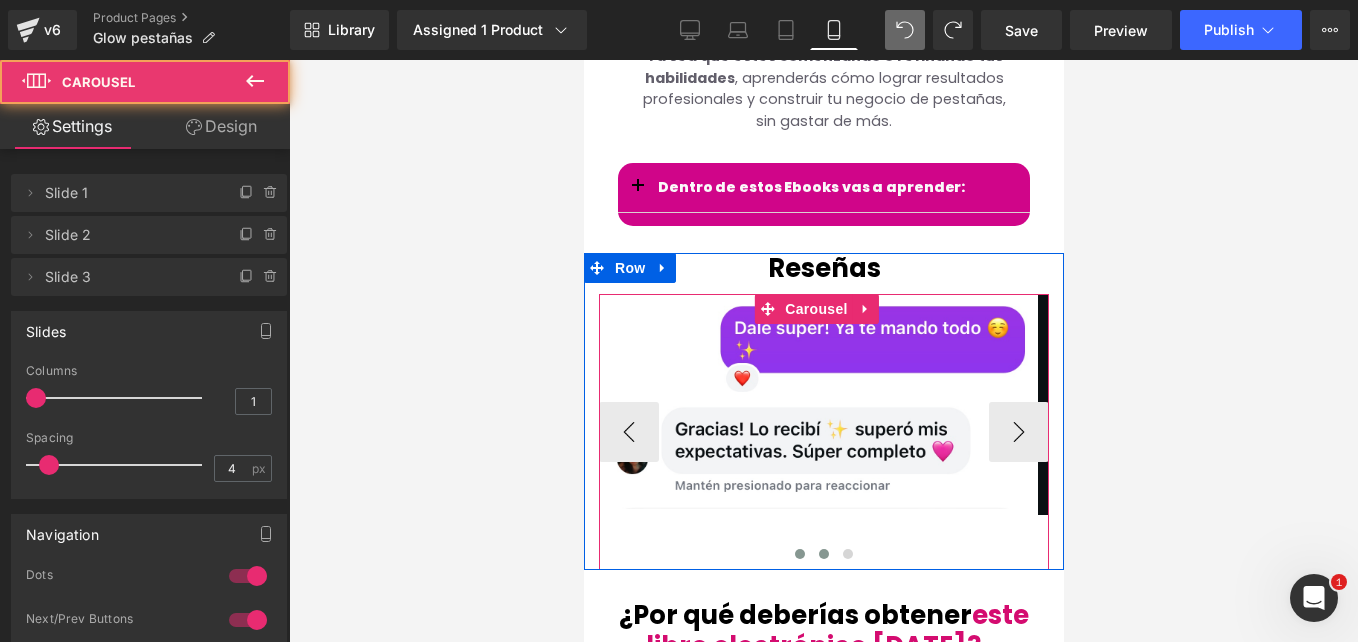 click at bounding box center [799, 554] 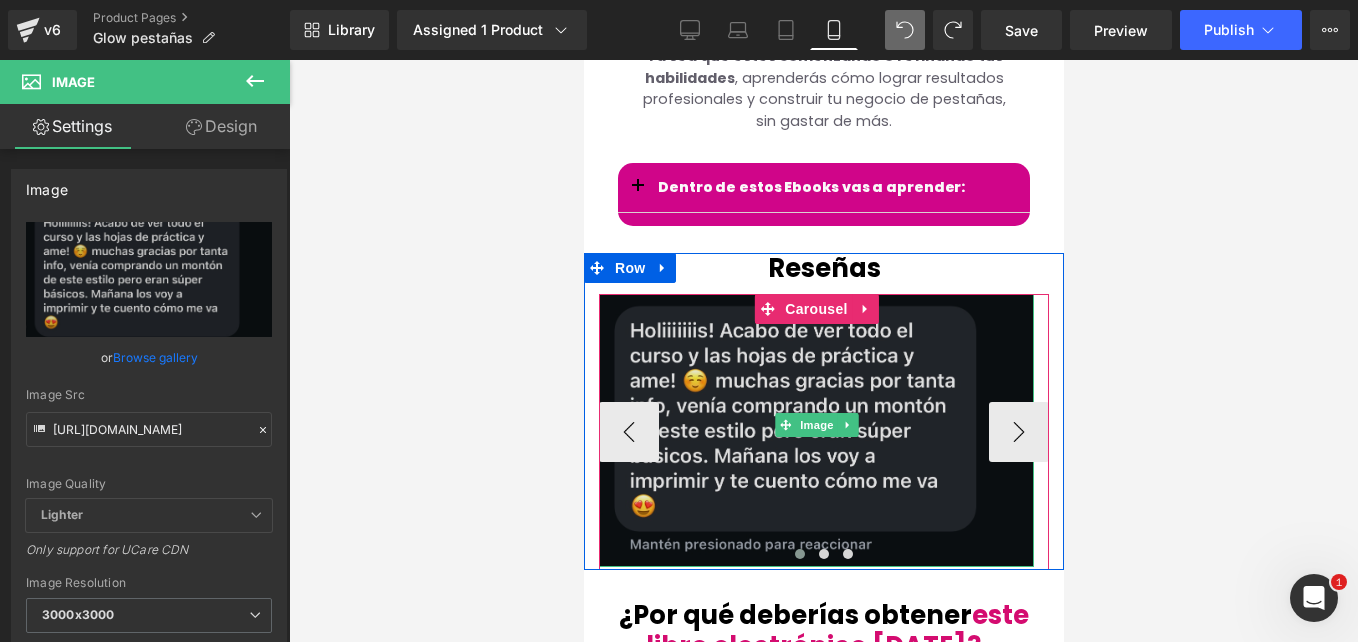 click at bounding box center [815, 426] 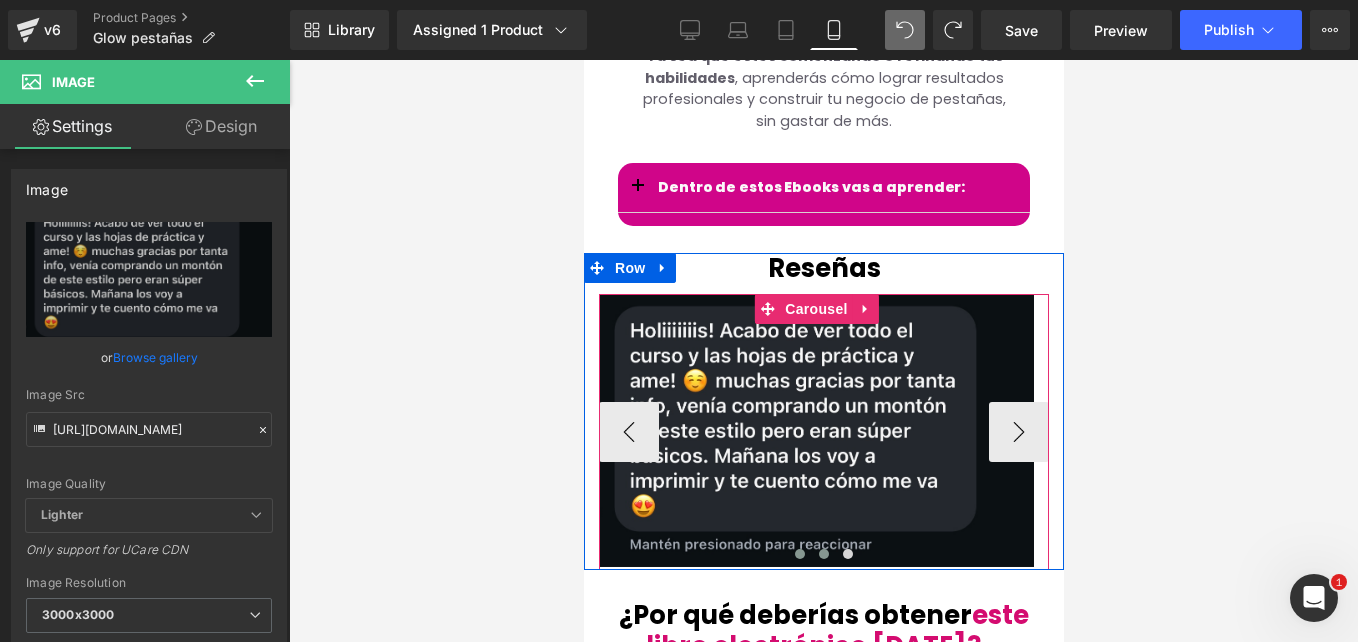 click at bounding box center [823, 554] 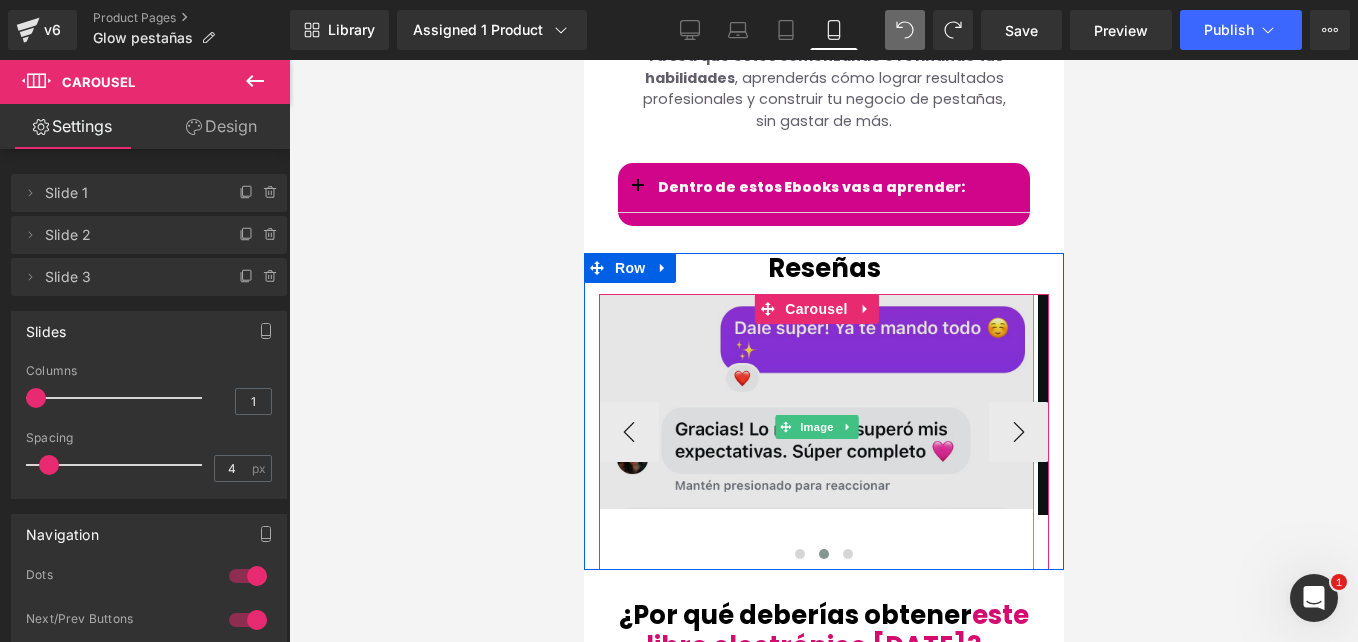 click at bounding box center [815, 427] 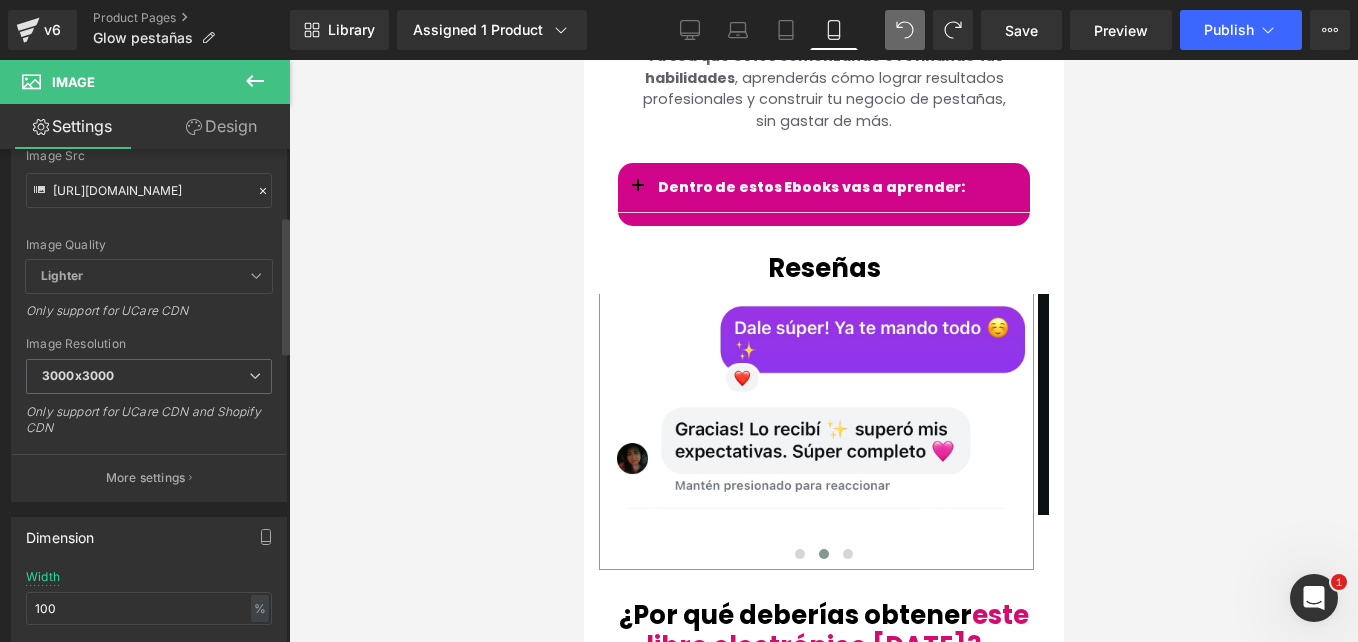 scroll, scrollTop: 238, scrollLeft: 0, axis: vertical 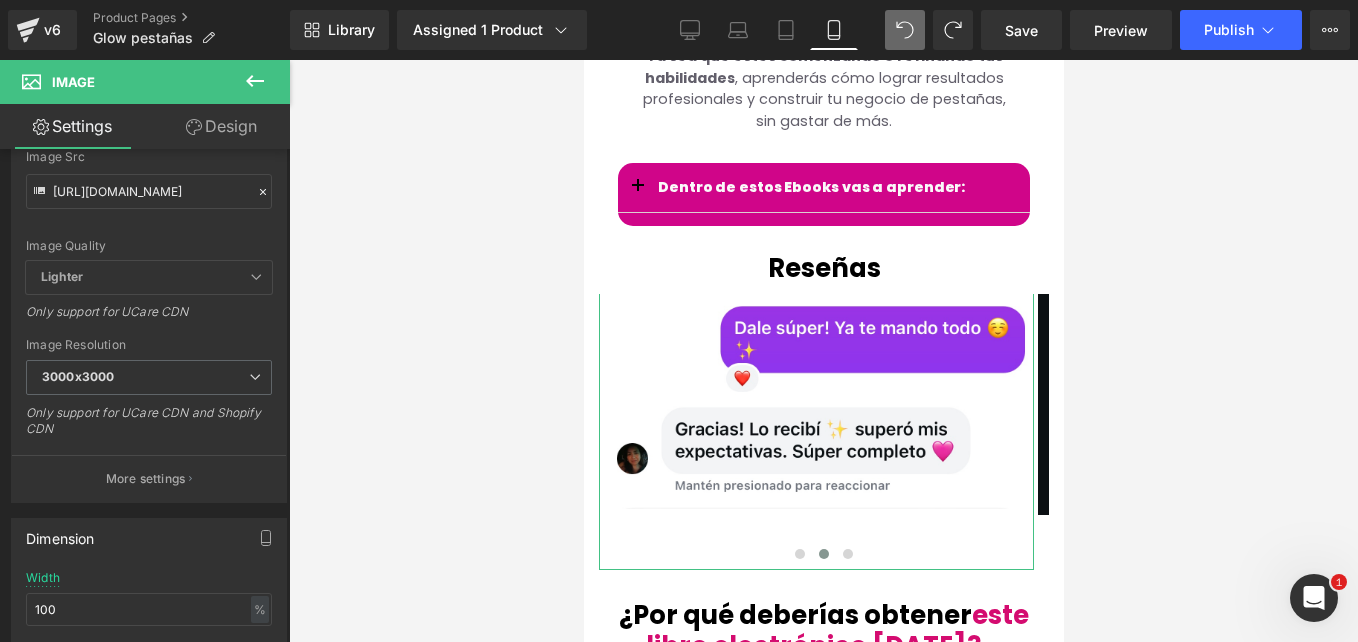 click on "Design" at bounding box center (221, 126) 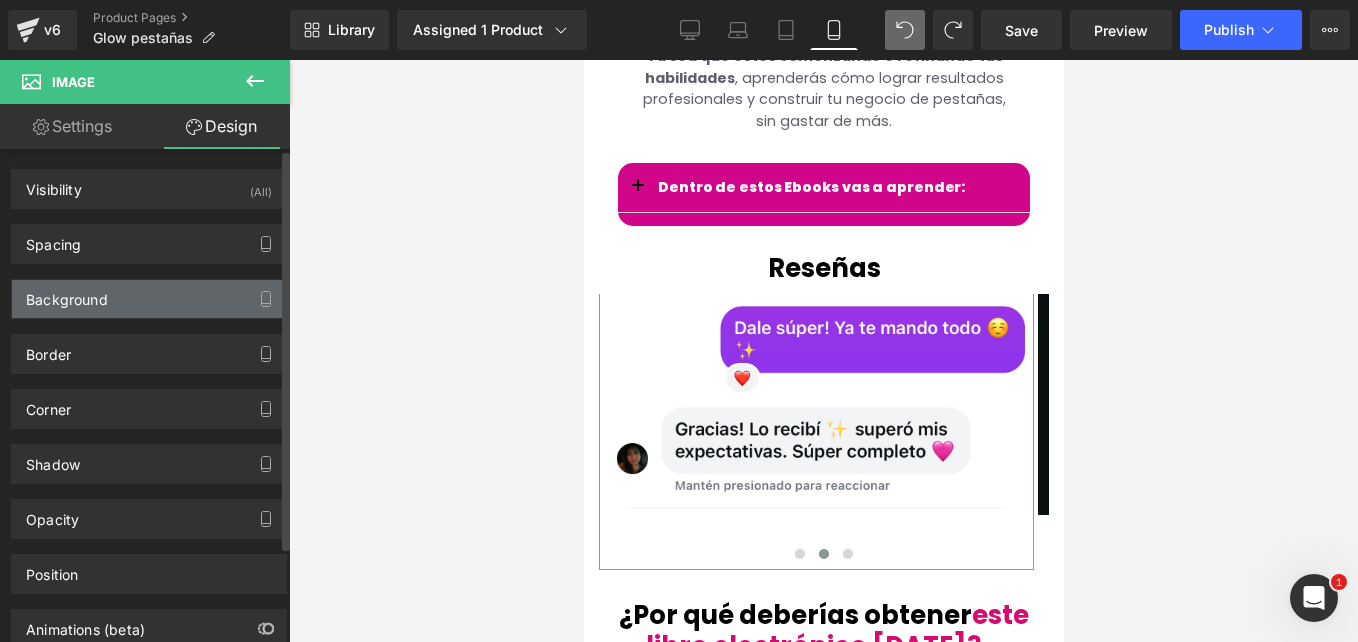 click on "Background" at bounding box center (67, 294) 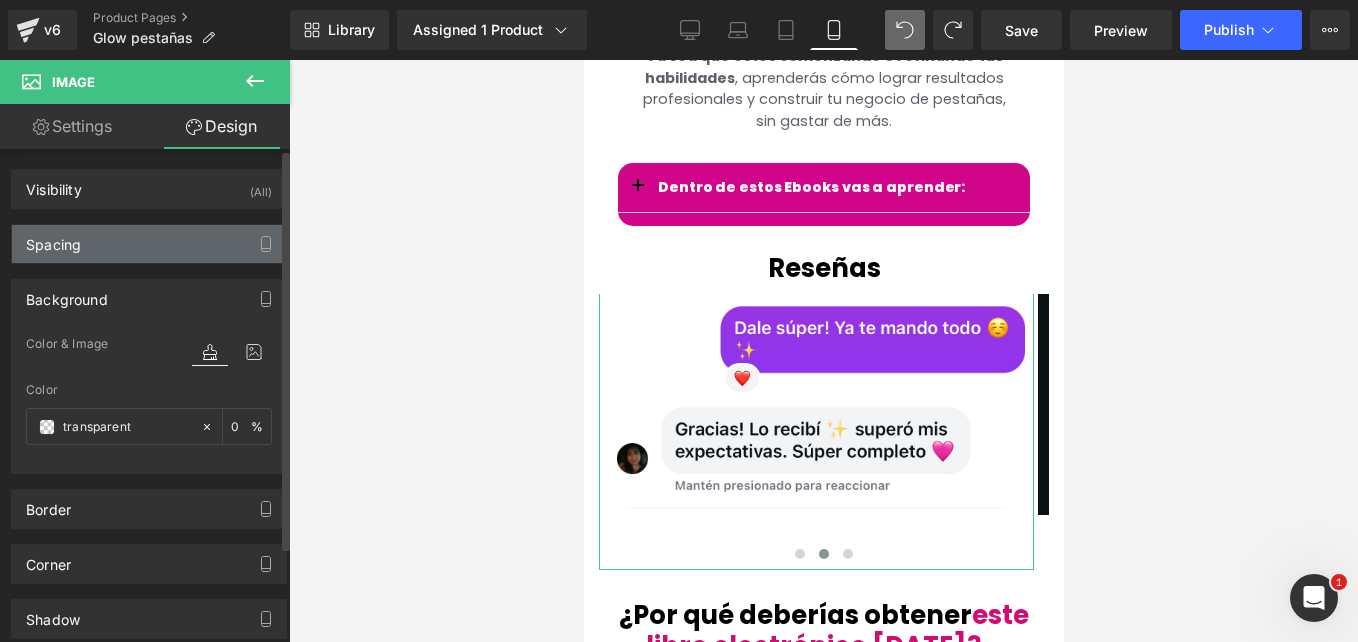 click on "Spacing" at bounding box center (149, 244) 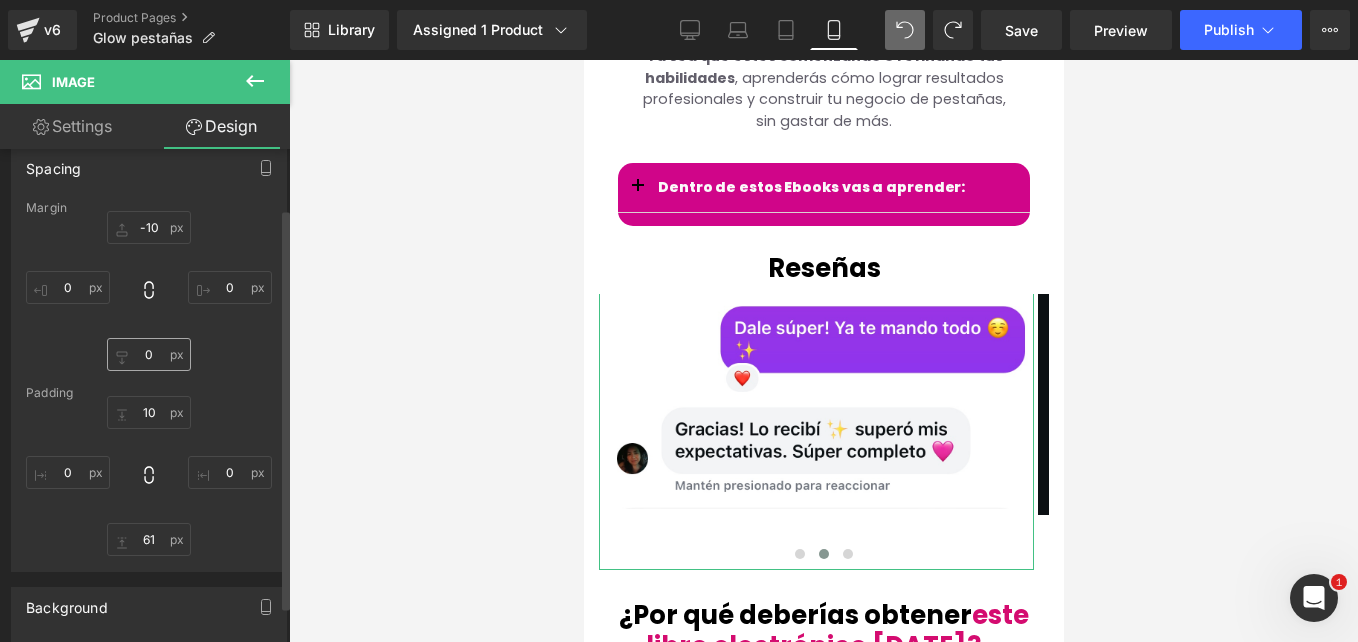scroll, scrollTop: 78, scrollLeft: 0, axis: vertical 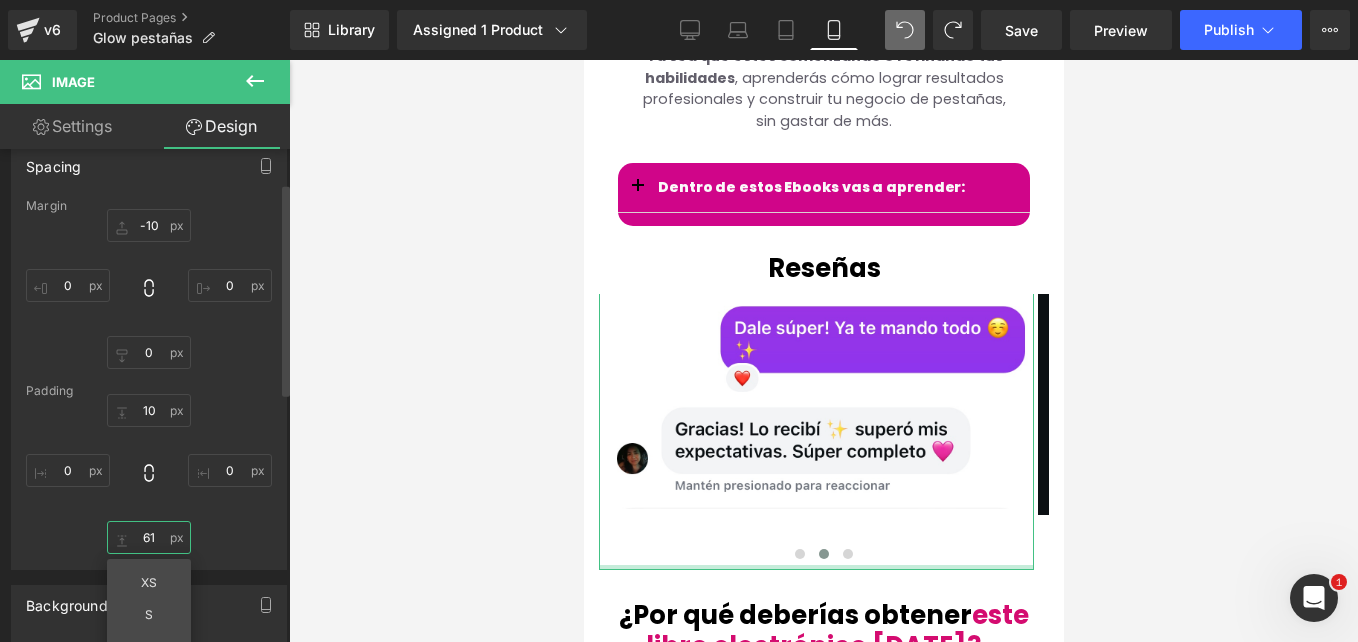 click at bounding box center (149, 537) 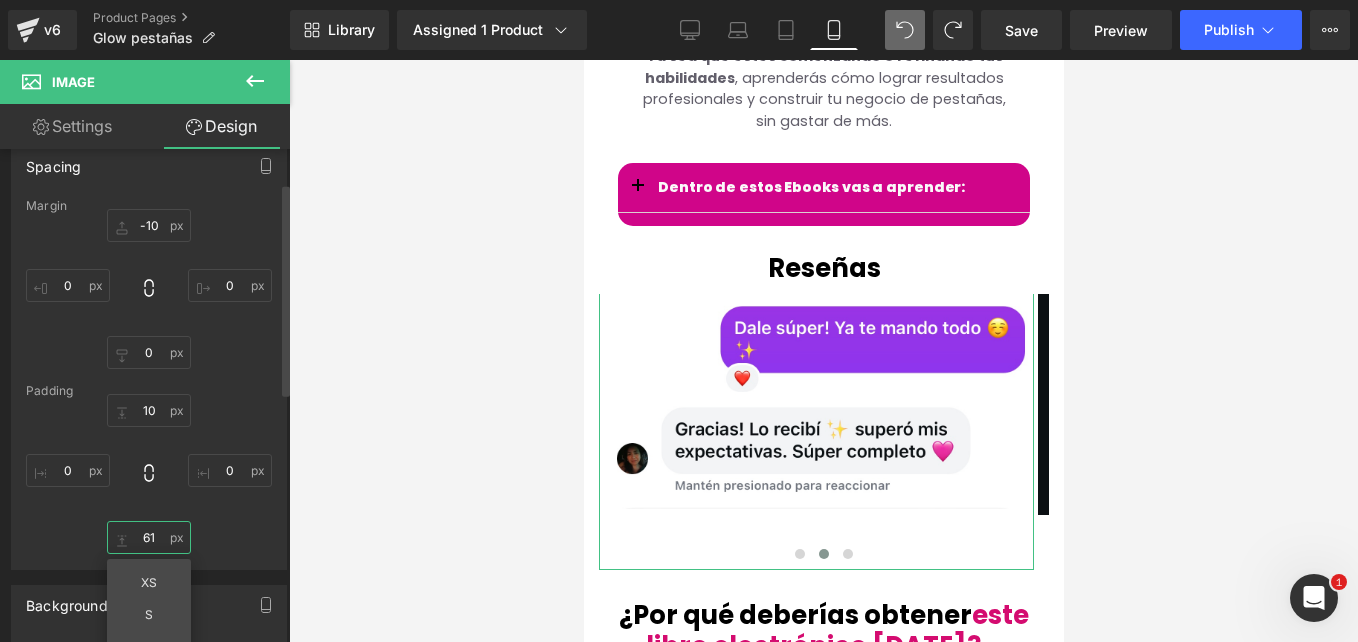 click at bounding box center (149, 537) 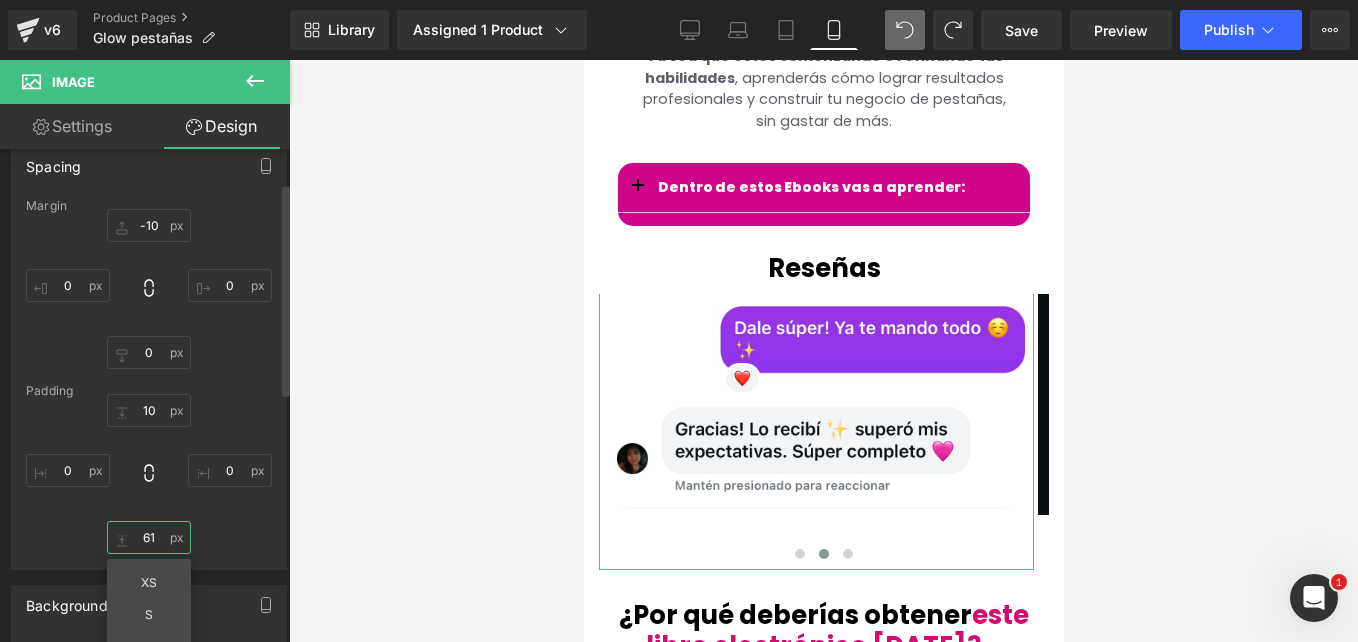 click at bounding box center [149, 537] 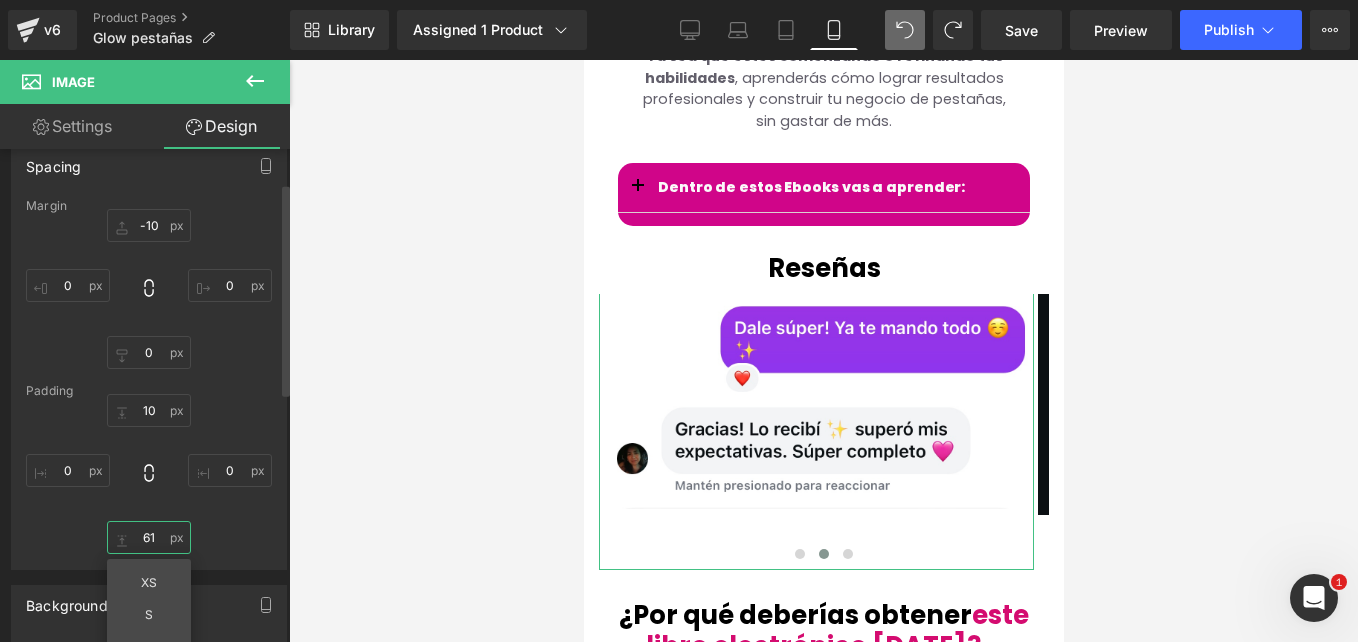 click at bounding box center [149, 537] 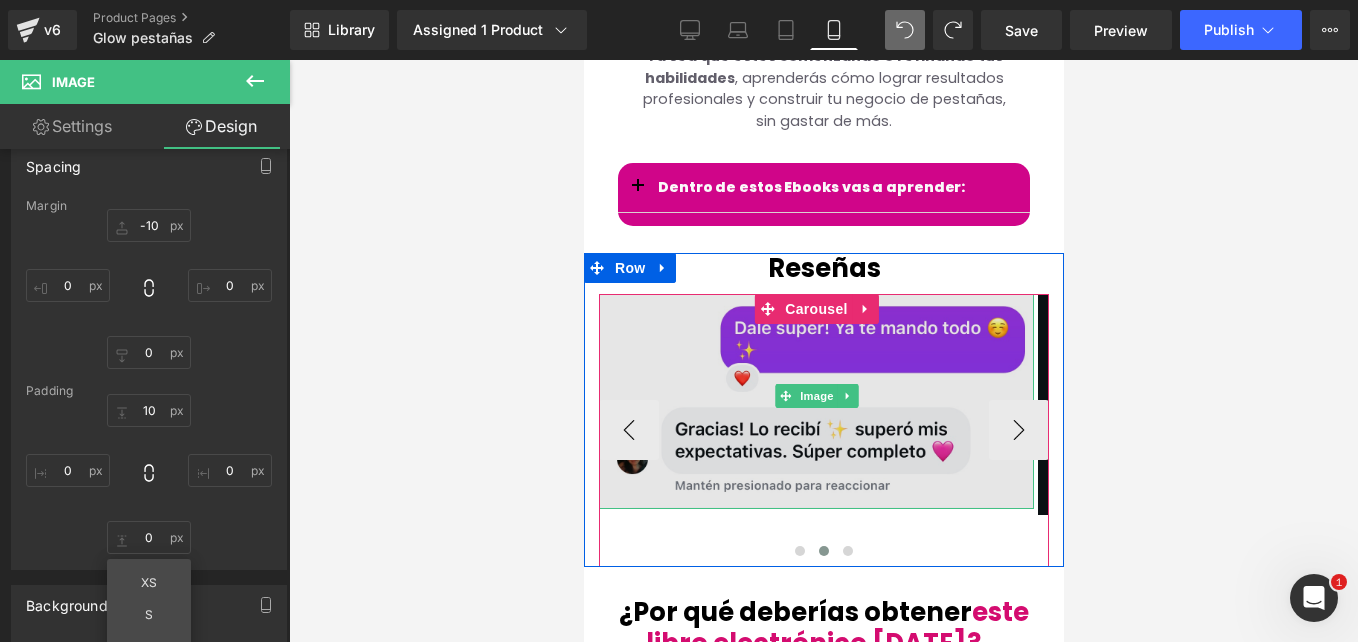 click at bounding box center (815, 397) 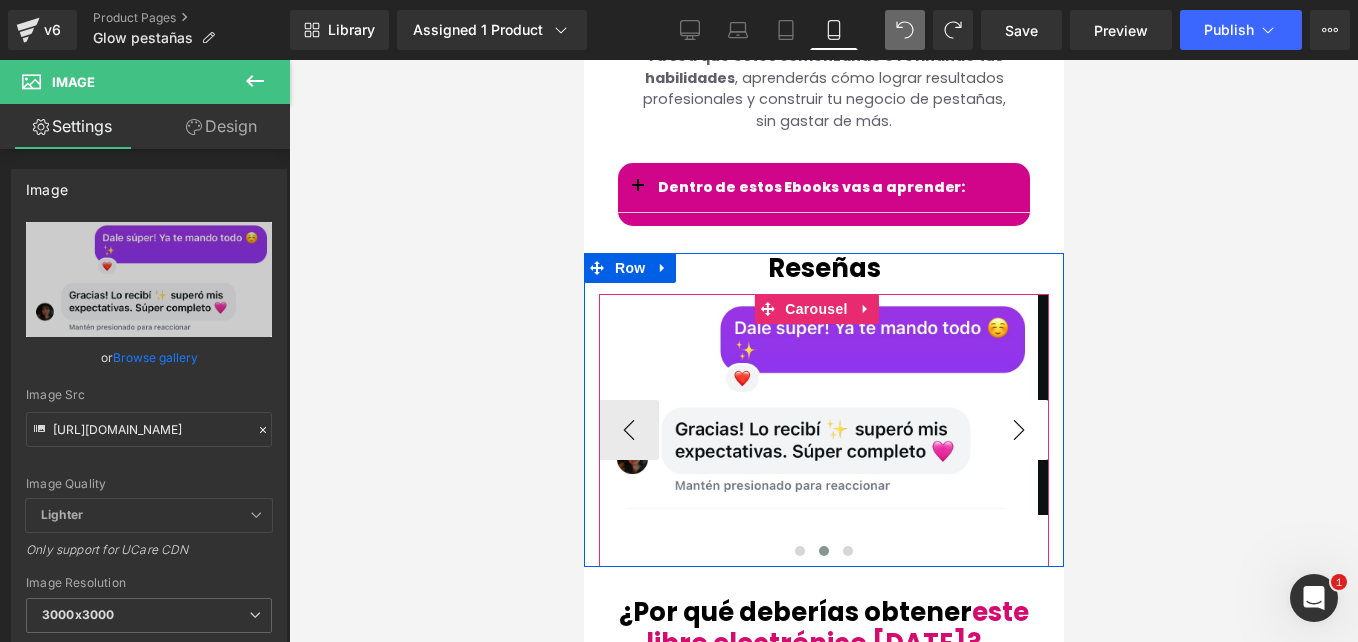 click on "›" at bounding box center [1018, 430] 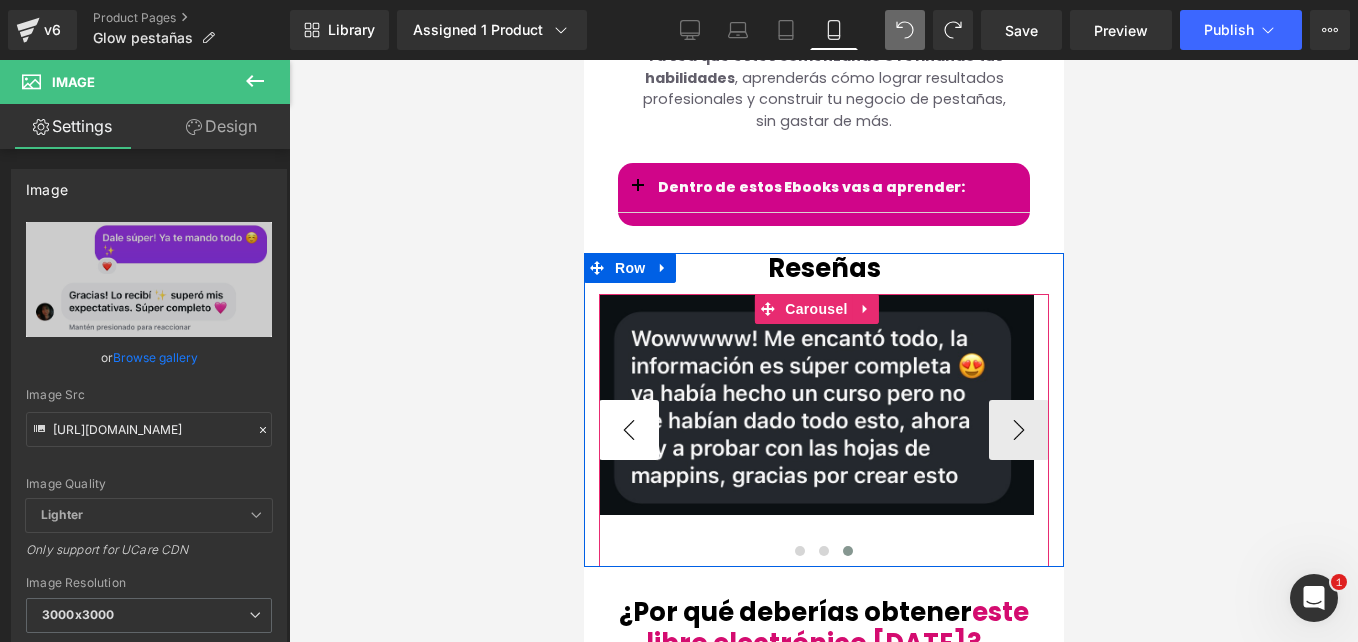 click on "‹" at bounding box center (628, 430) 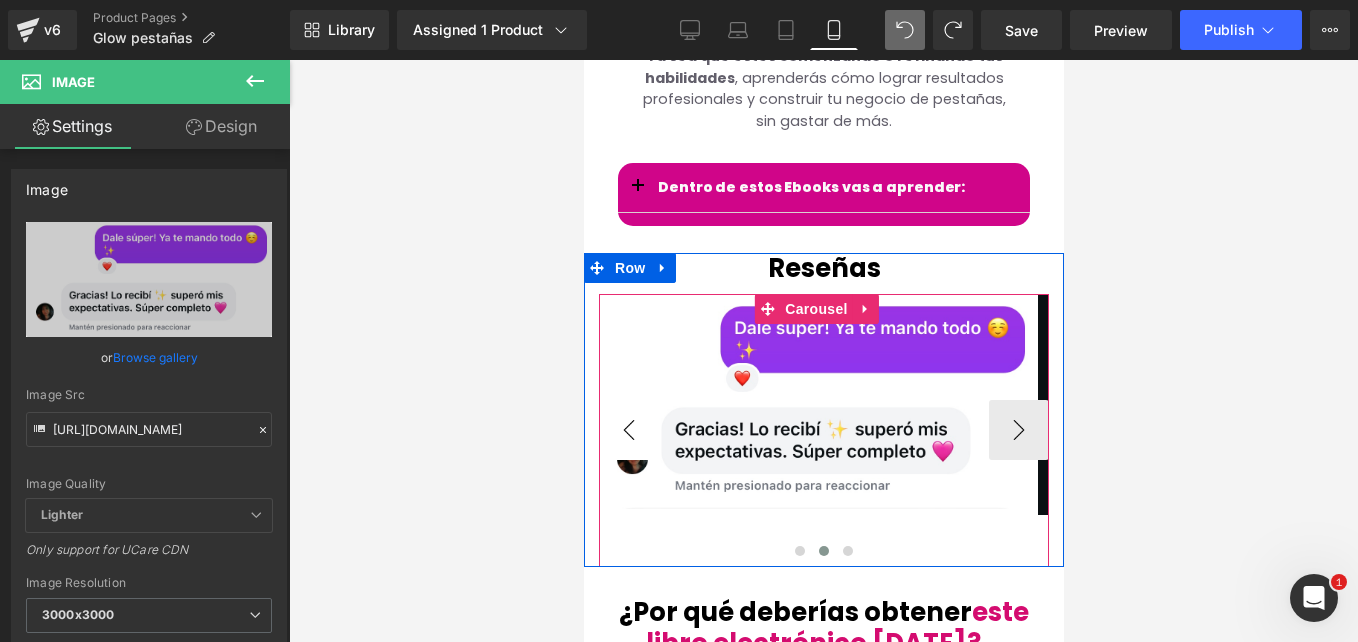 click on "‹" at bounding box center (628, 430) 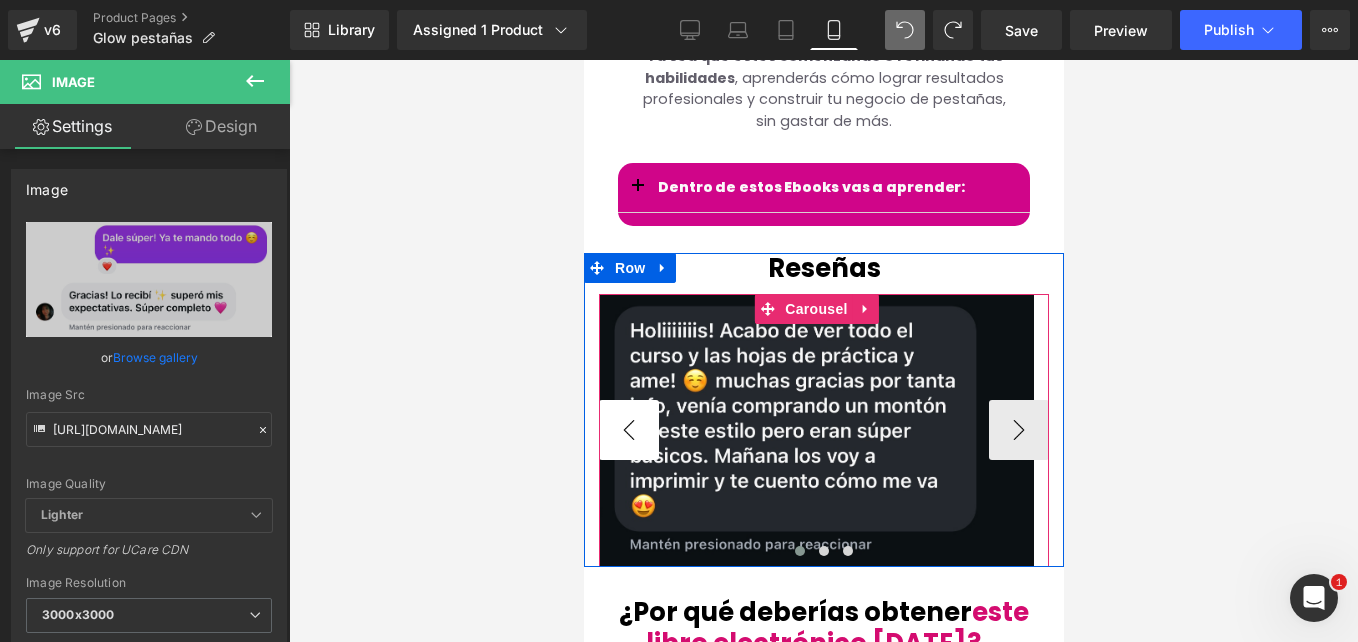 click on "‹" at bounding box center (628, 430) 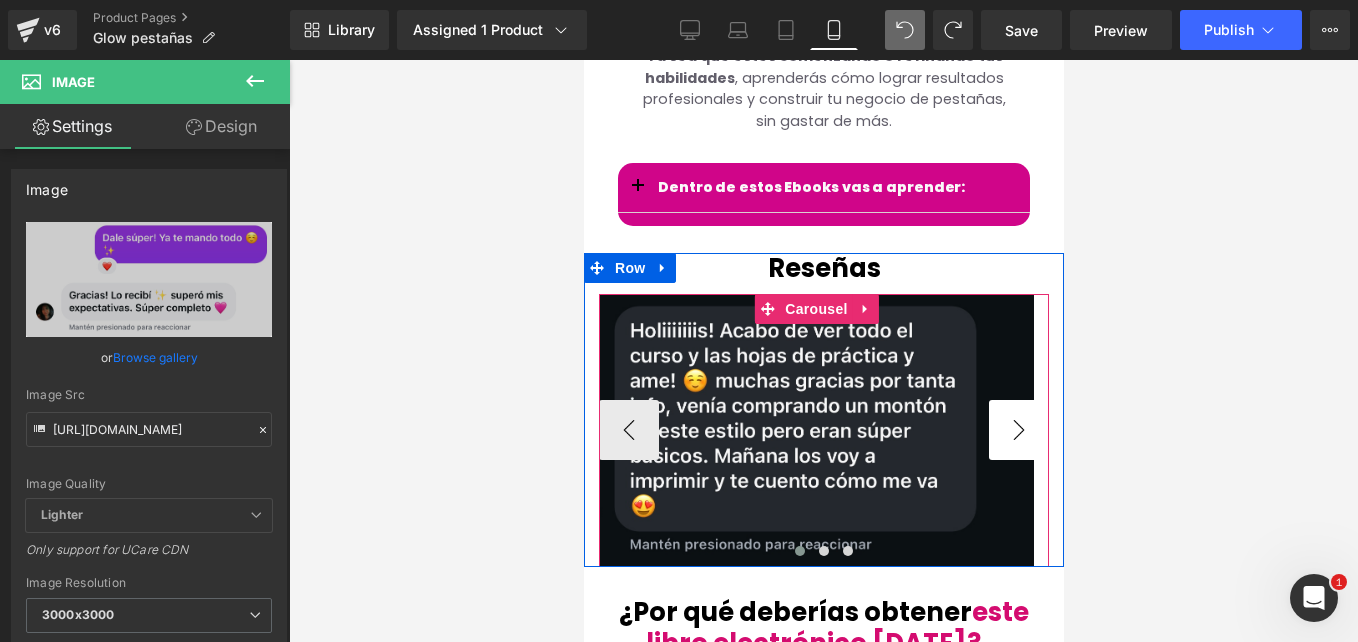 click on "›" at bounding box center (1018, 430) 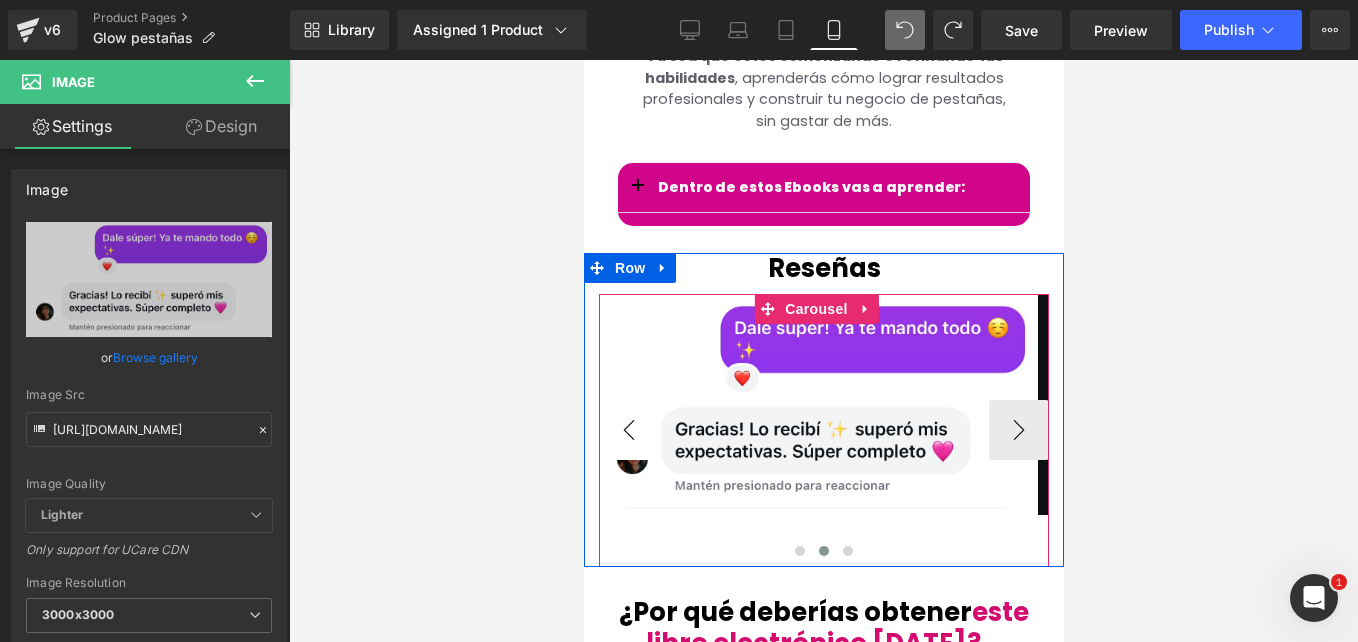 click on "‹" at bounding box center [628, 430] 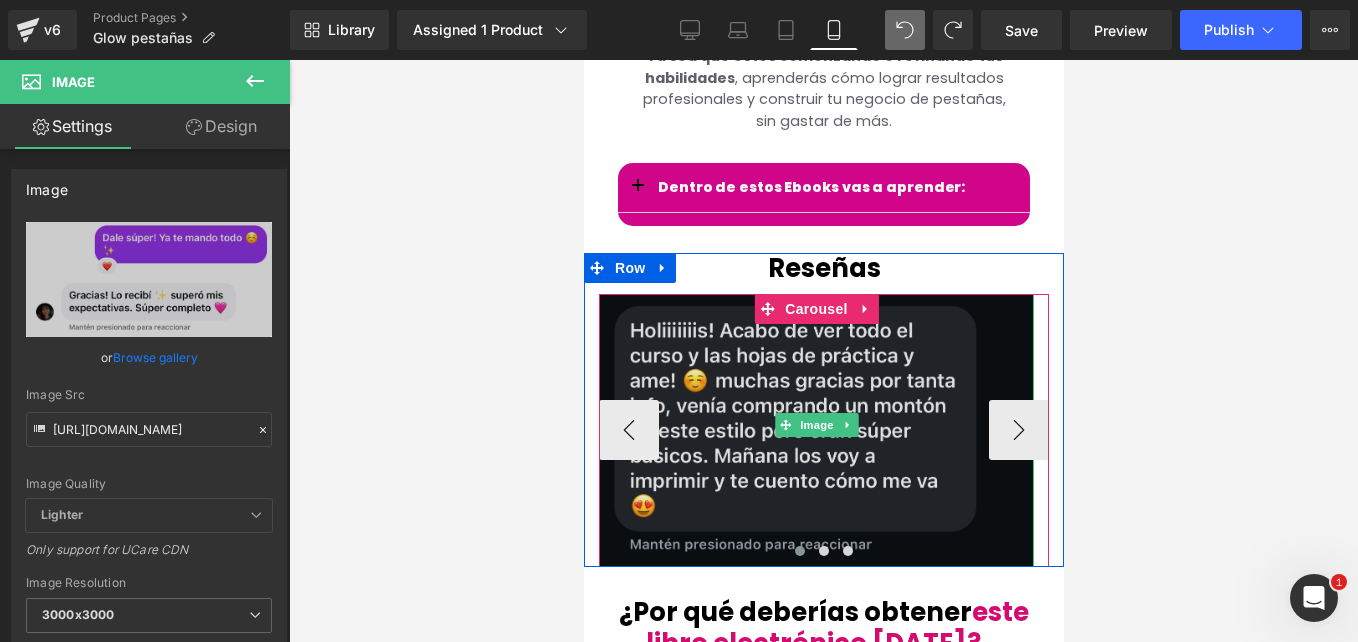 click at bounding box center [815, 426] 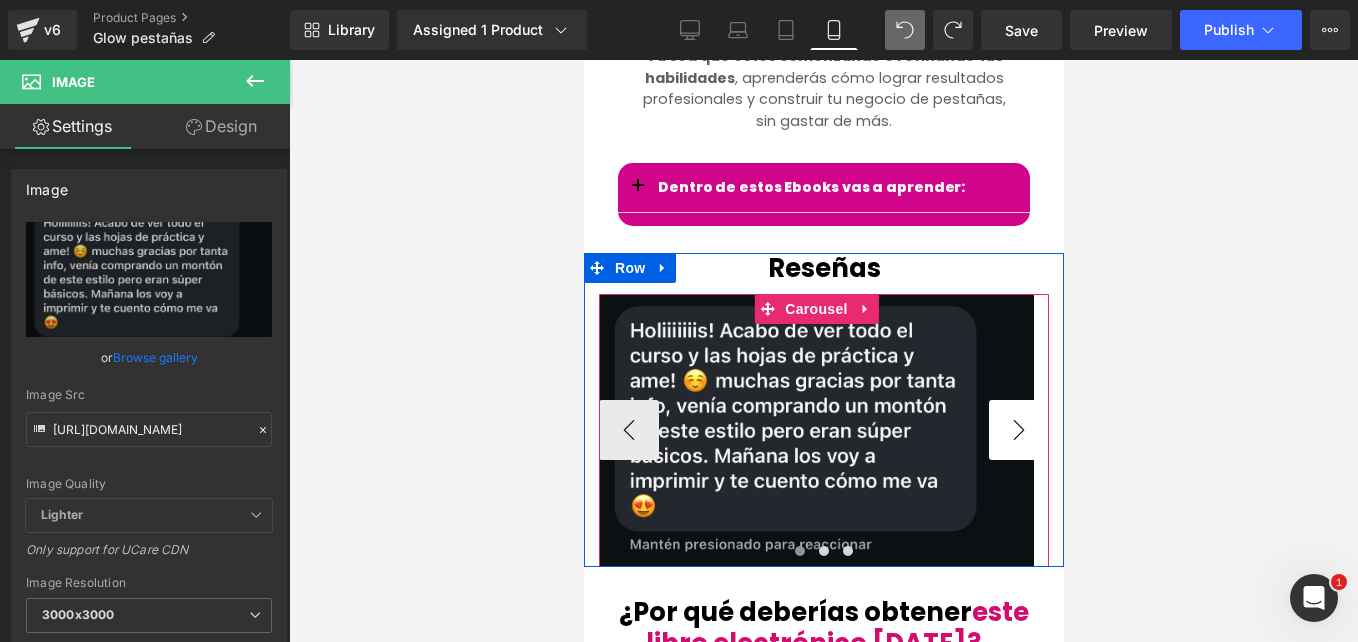 click on "›" at bounding box center (1018, 430) 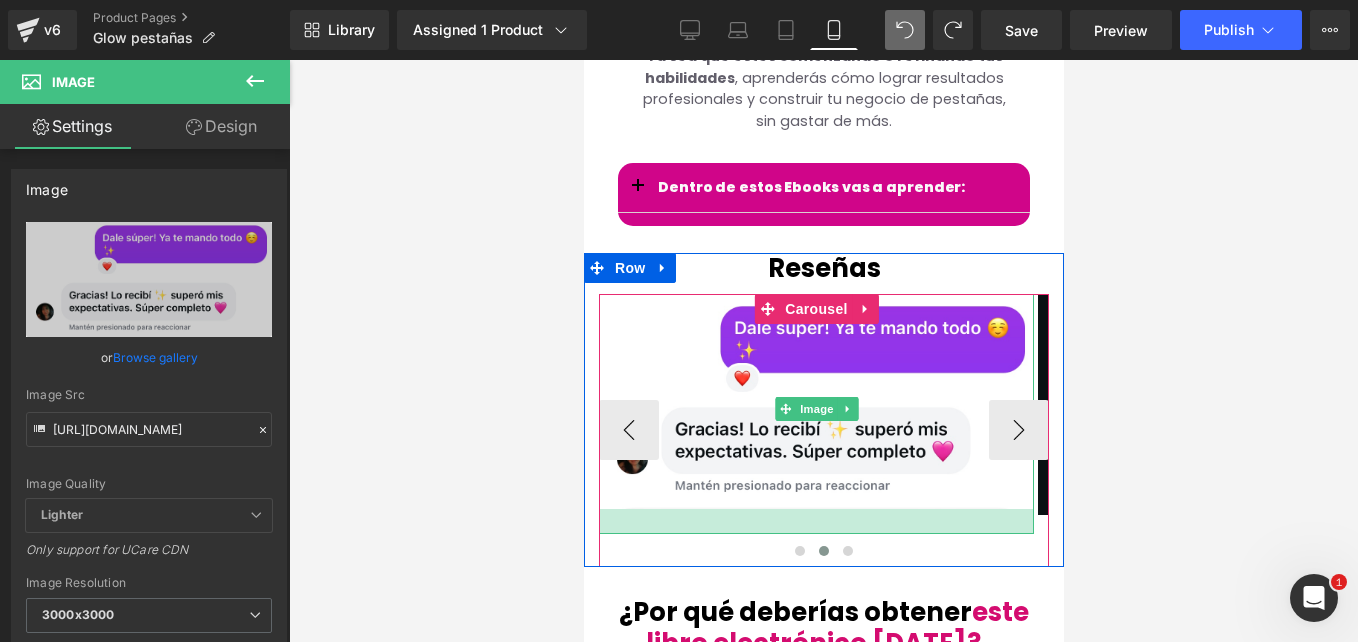 drag, startPoint x: 818, startPoint y: 419, endPoint x: 819, endPoint y: 444, distance: 25.019993 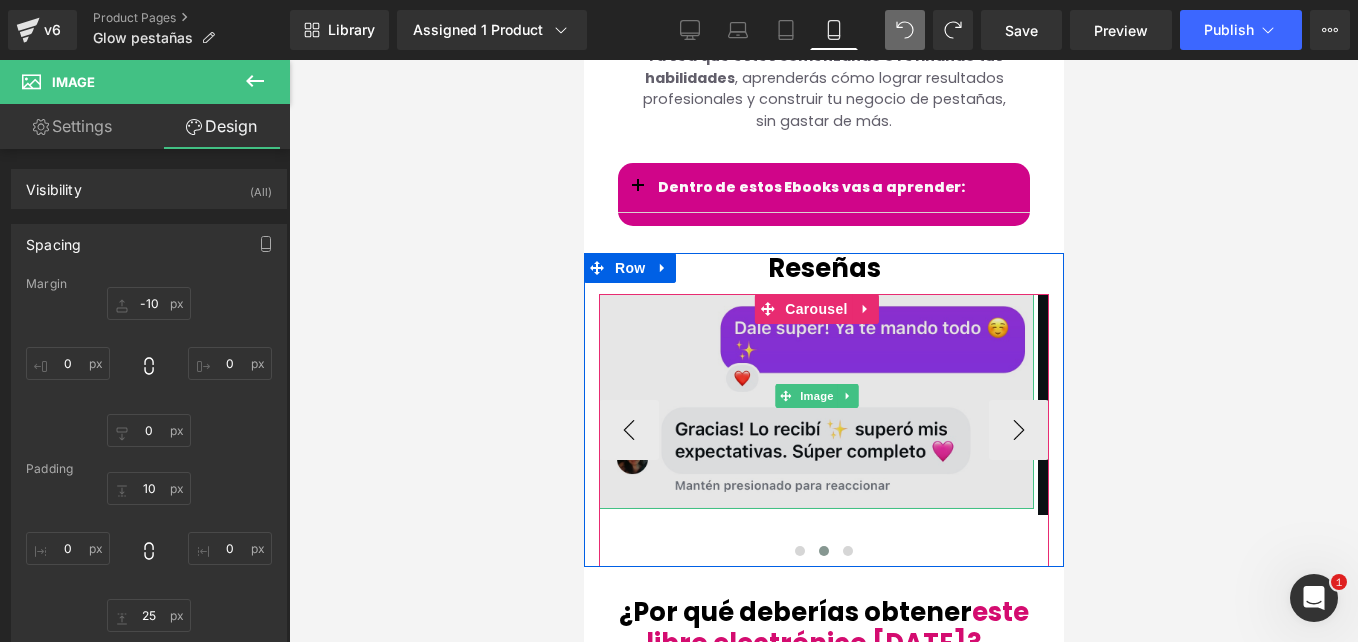 drag, startPoint x: 825, startPoint y: 444, endPoint x: 825, endPoint y: 419, distance: 25 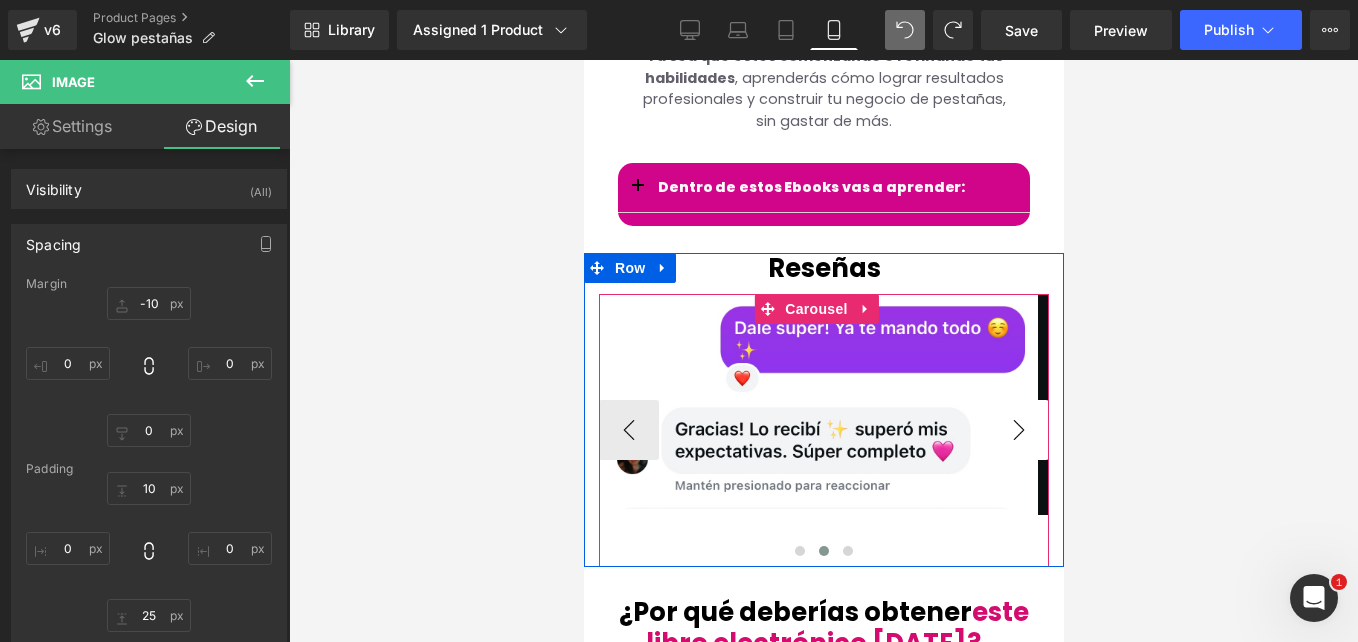 click on "›" at bounding box center (1018, 430) 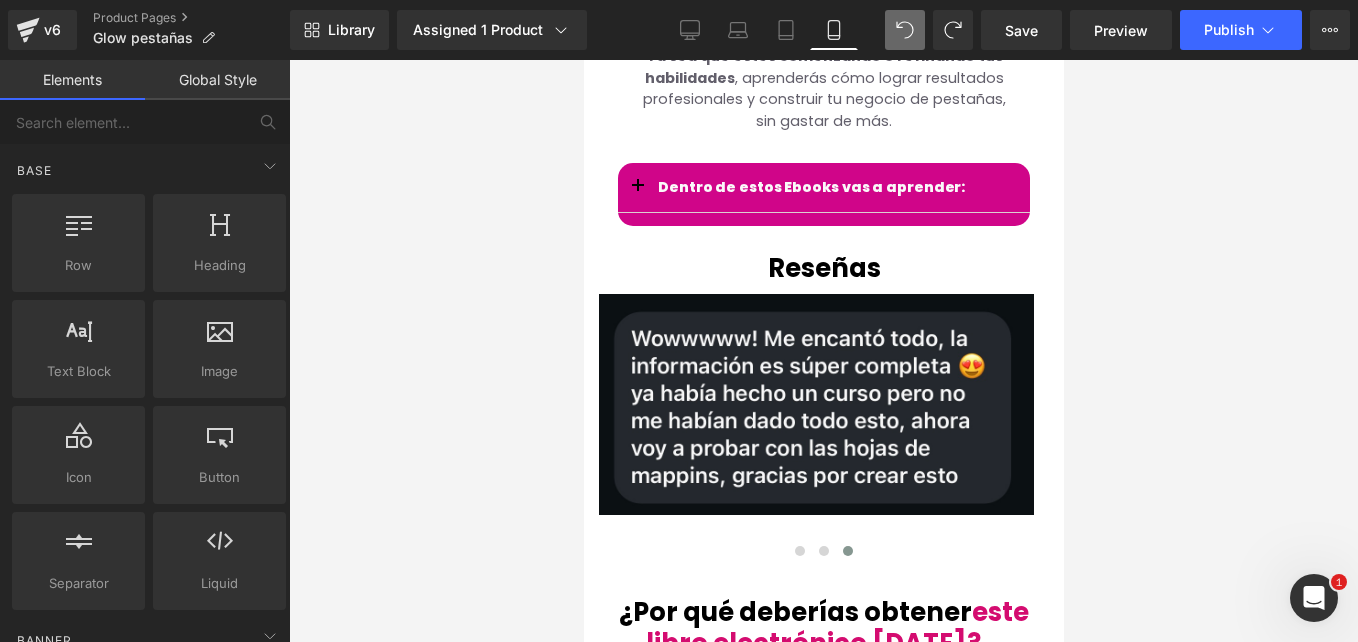 click at bounding box center [823, 351] 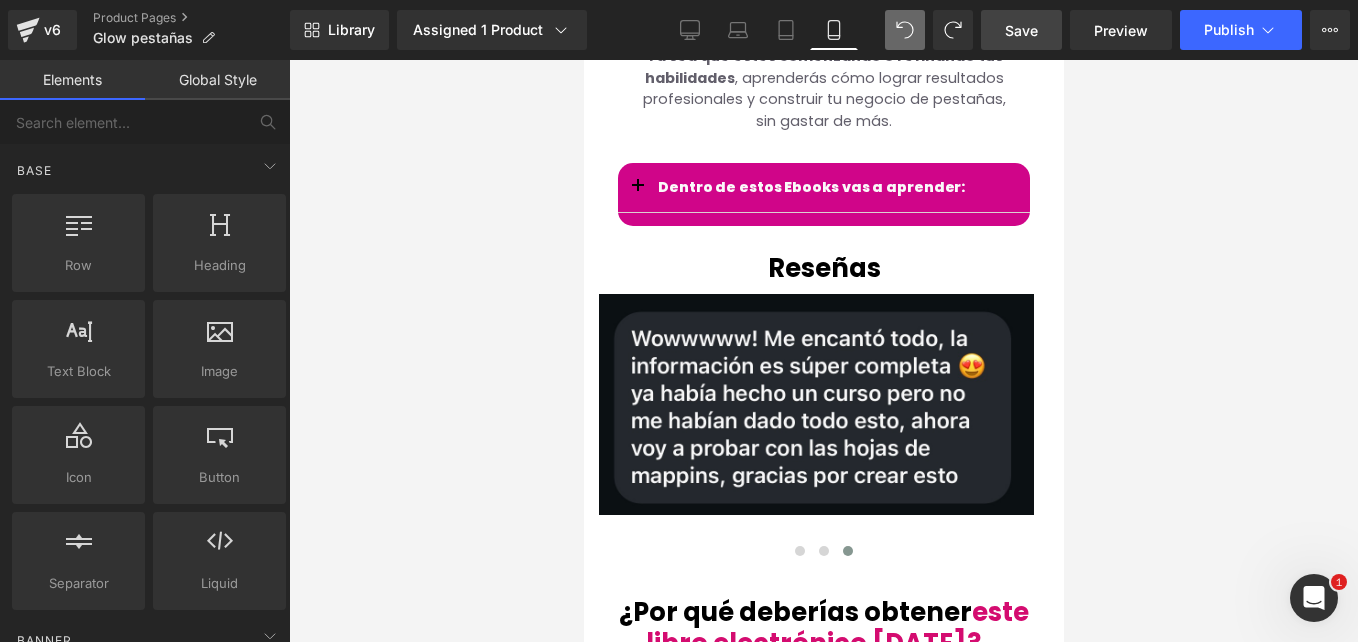 click on "Save" at bounding box center [1021, 30] 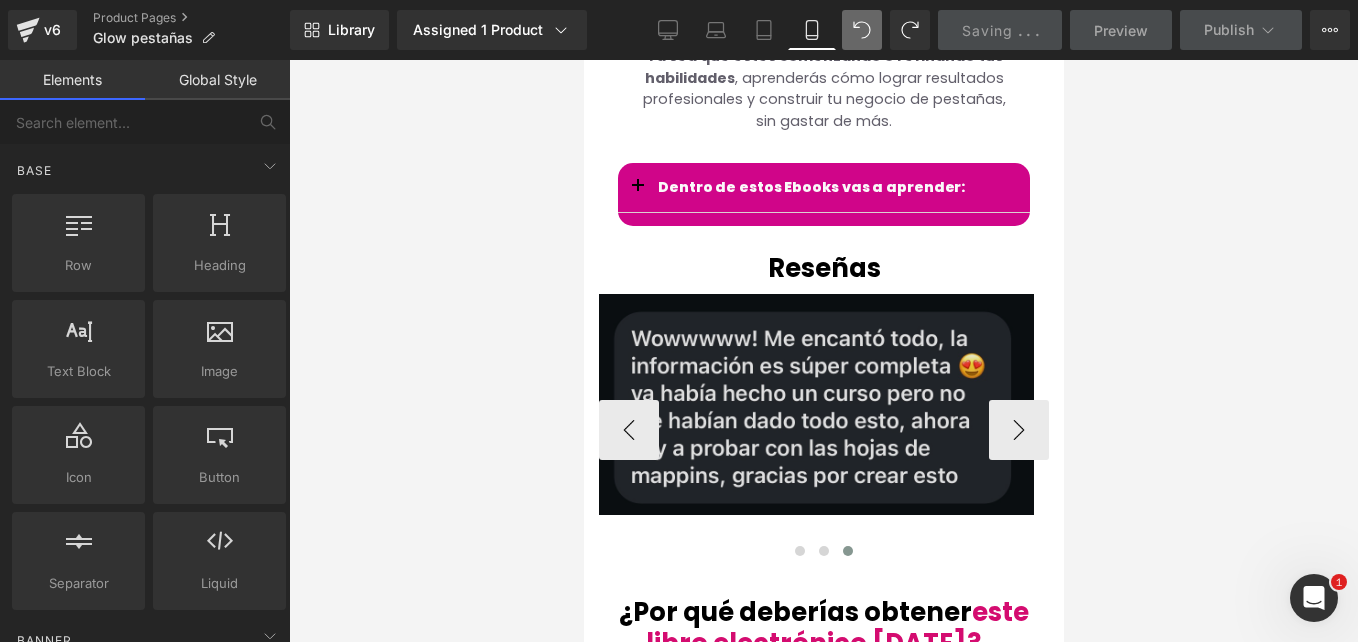 scroll, scrollTop: 4797, scrollLeft: 0, axis: vertical 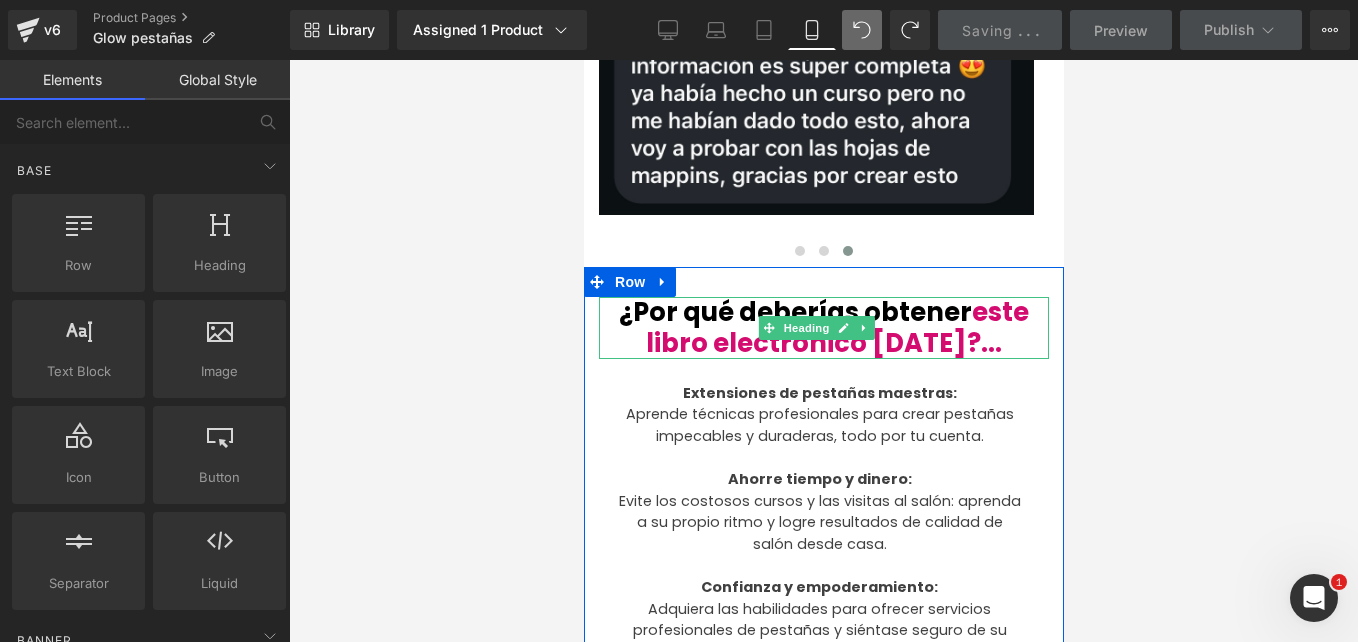 click on "¿Por qué deberías obtener  este libro electrónico [DATE]?..." at bounding box center (823, 327) 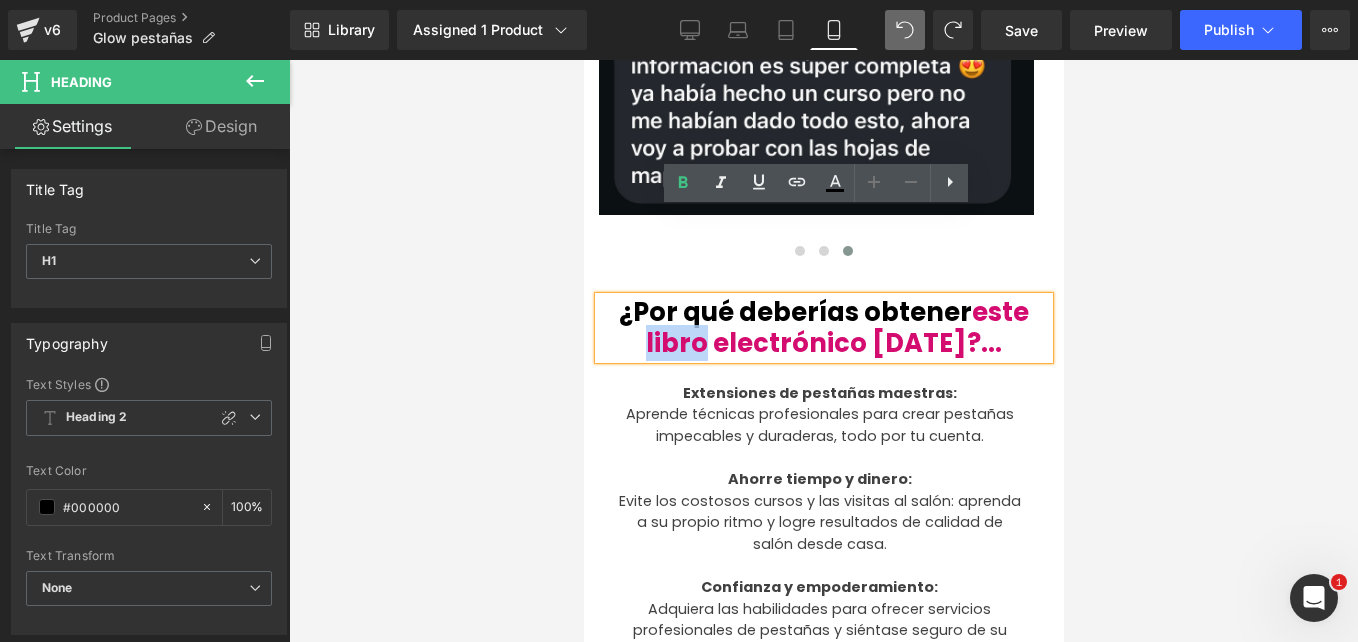 drag, startPoint x: 662, startPoint y: 254, endPoint x: 719, endPoint y: 252, distance: 57.035076 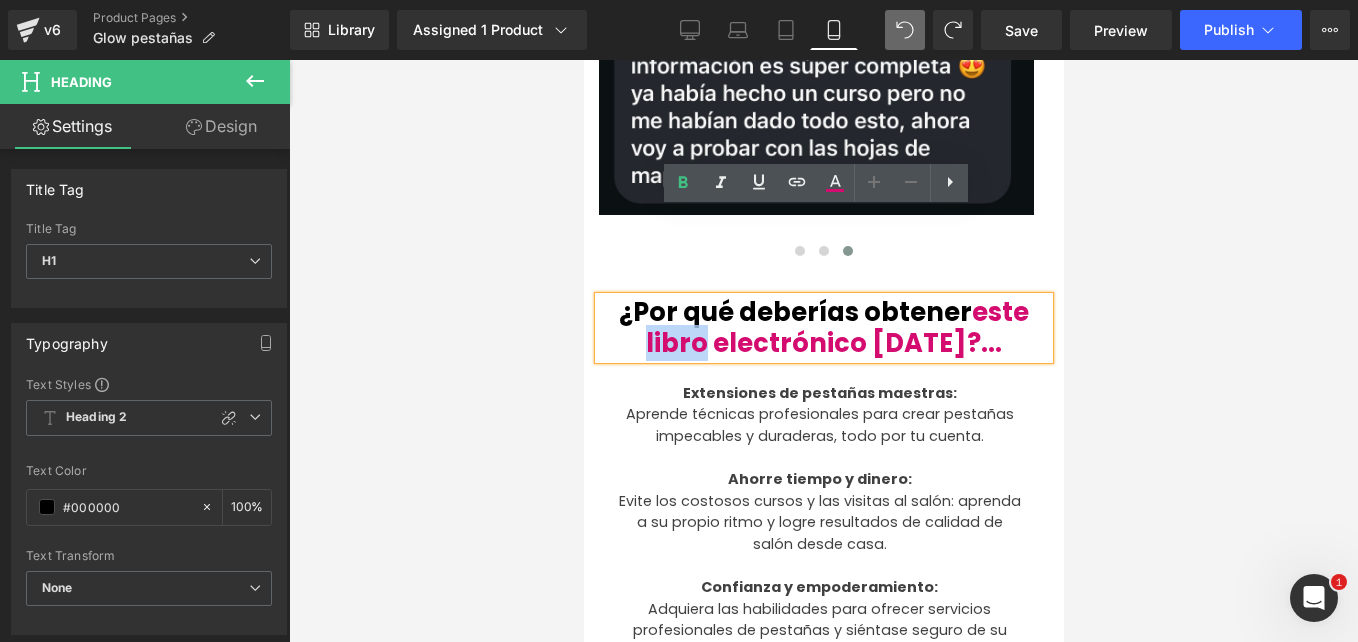 type 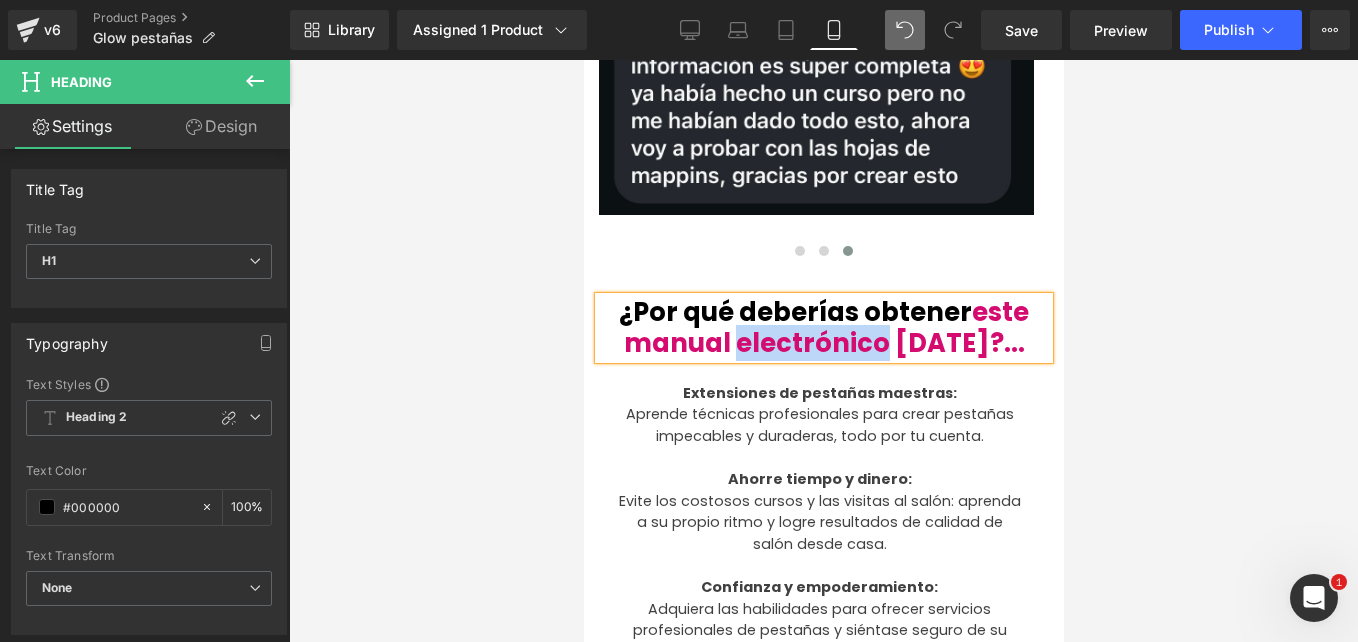 drag, startPoint x: 749, startPoint y: 259, endPoint x: 891, endPoint y: 250, distance: 142.28493 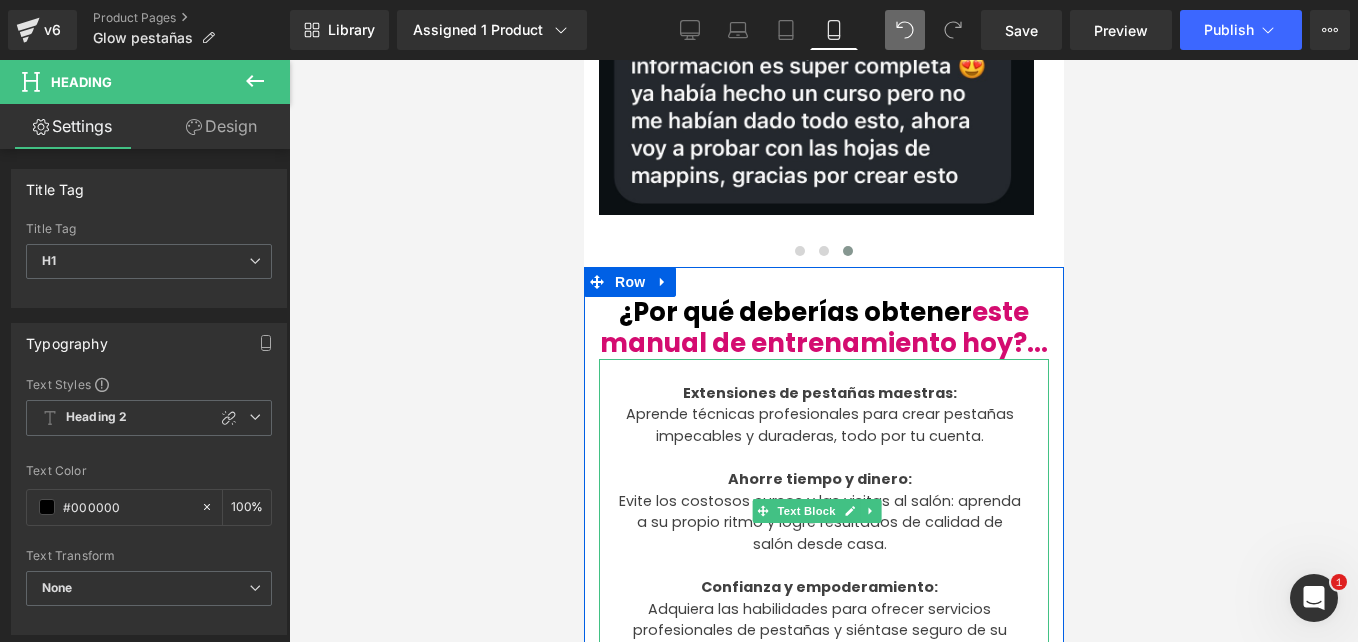 click on "Extensiones de pestañas maestras:" at bounding box center (819, 393) 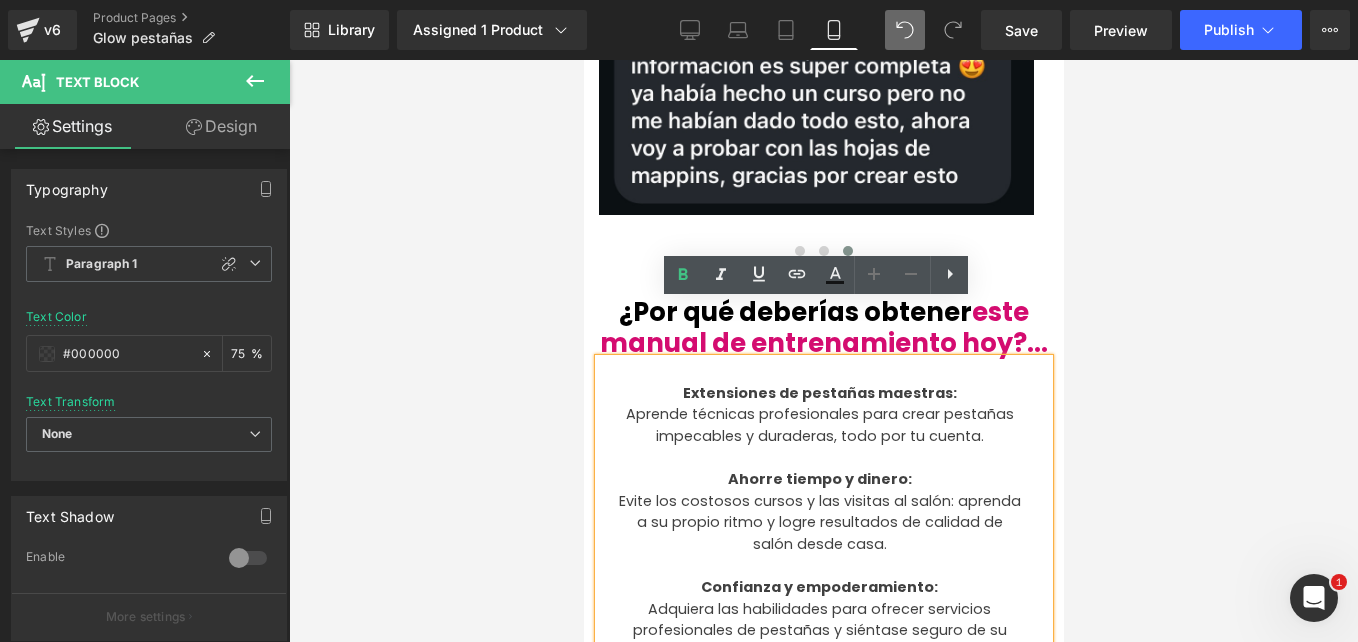 click on "Extensiones de pestañas maestras:" at bounding box center (819, 393) 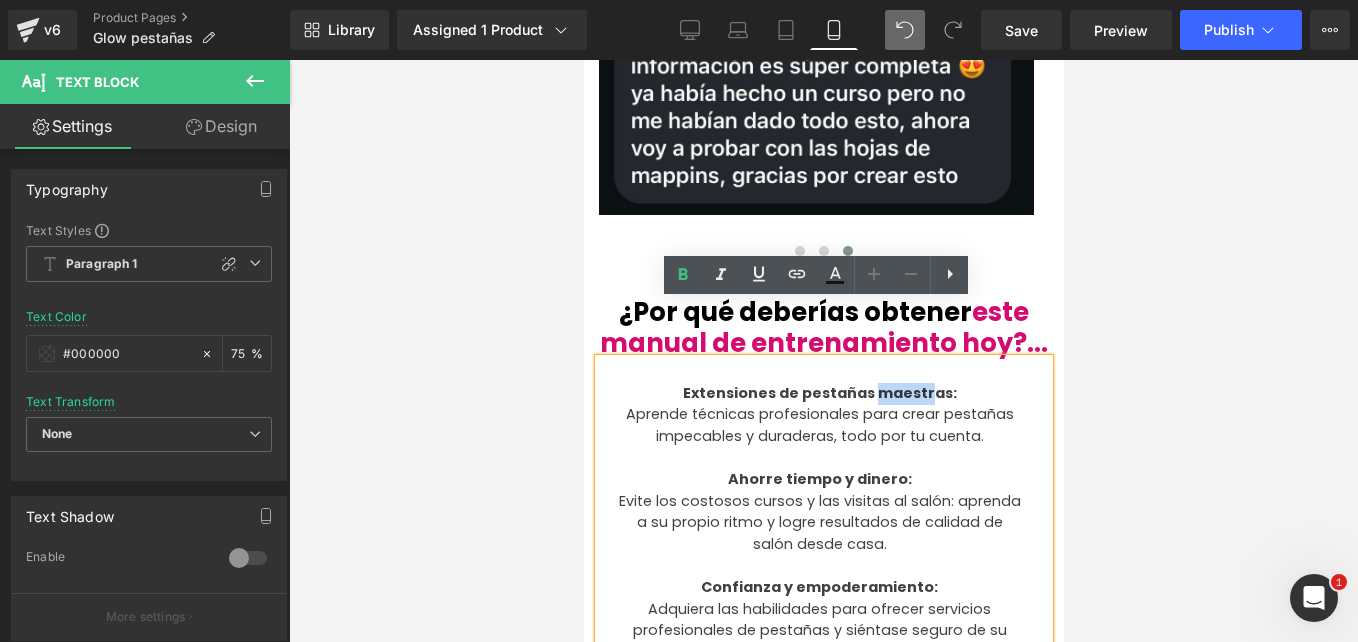 drag, startPoint x: 865, startPoint y: 337, endPoint x: 919, endPoint y: 333, distance: 54.147945 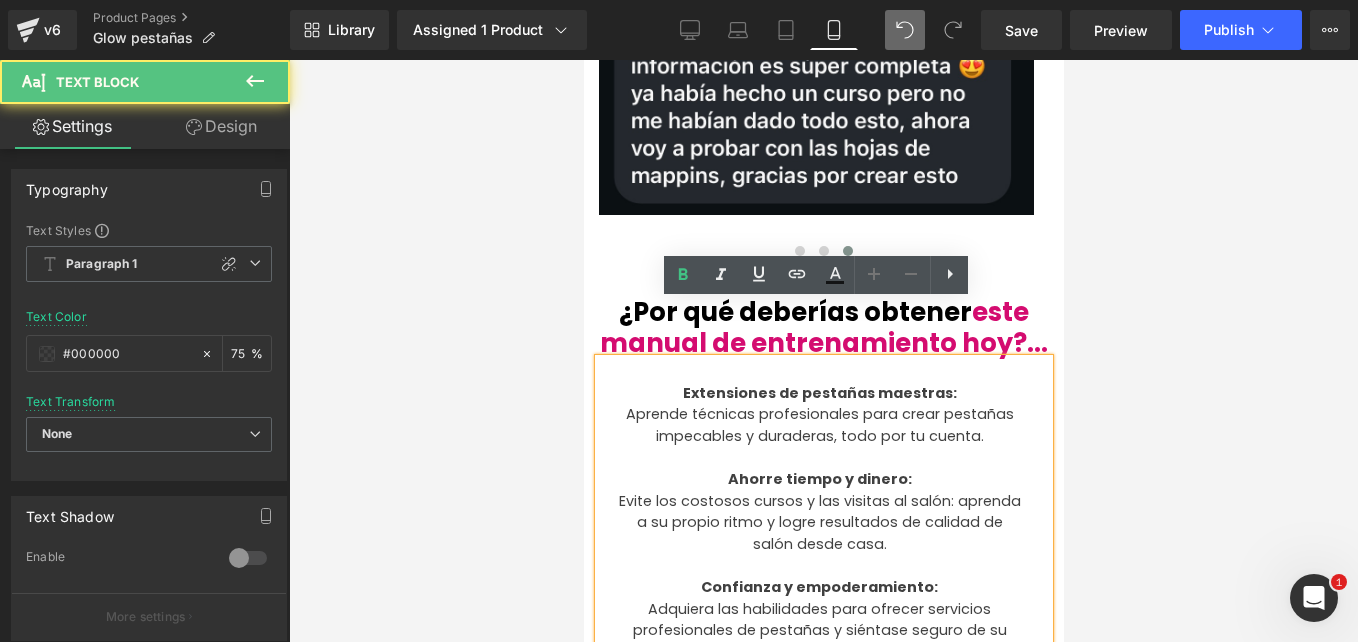 click on "Extensiones de pestañas maestras:" at bounding box center (819, 393) 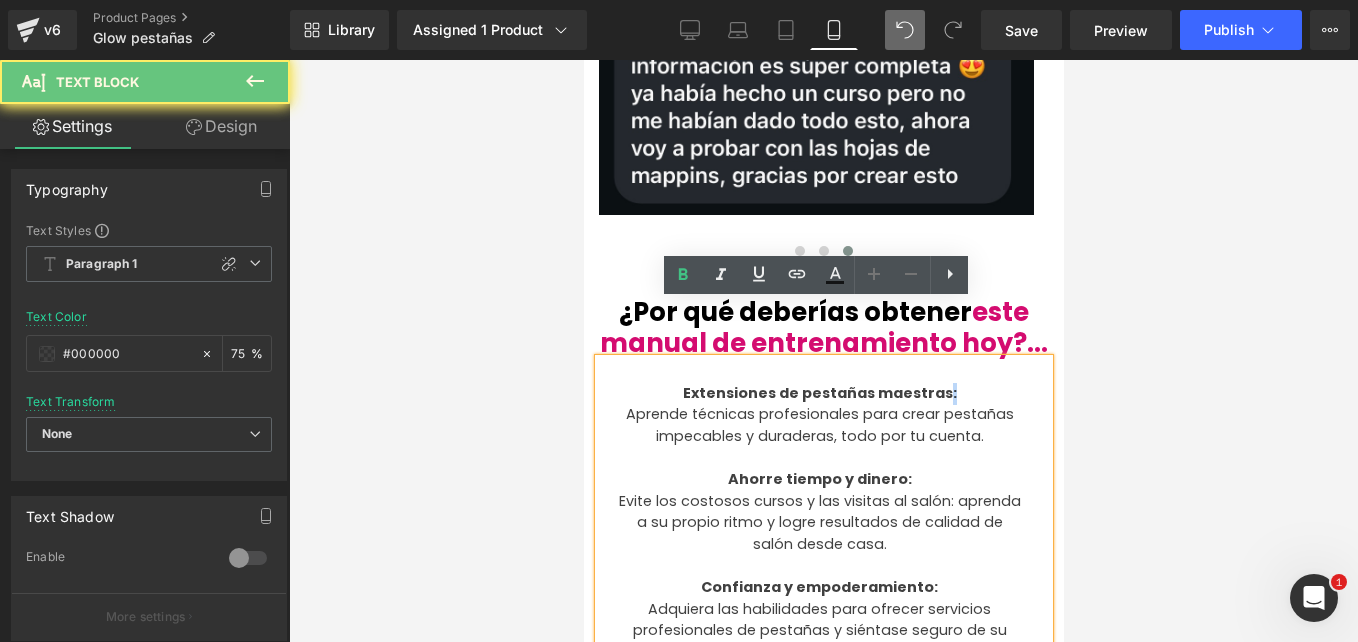 click on "Extensiones de pestañas maestras:" at bounding box center (819, 393) 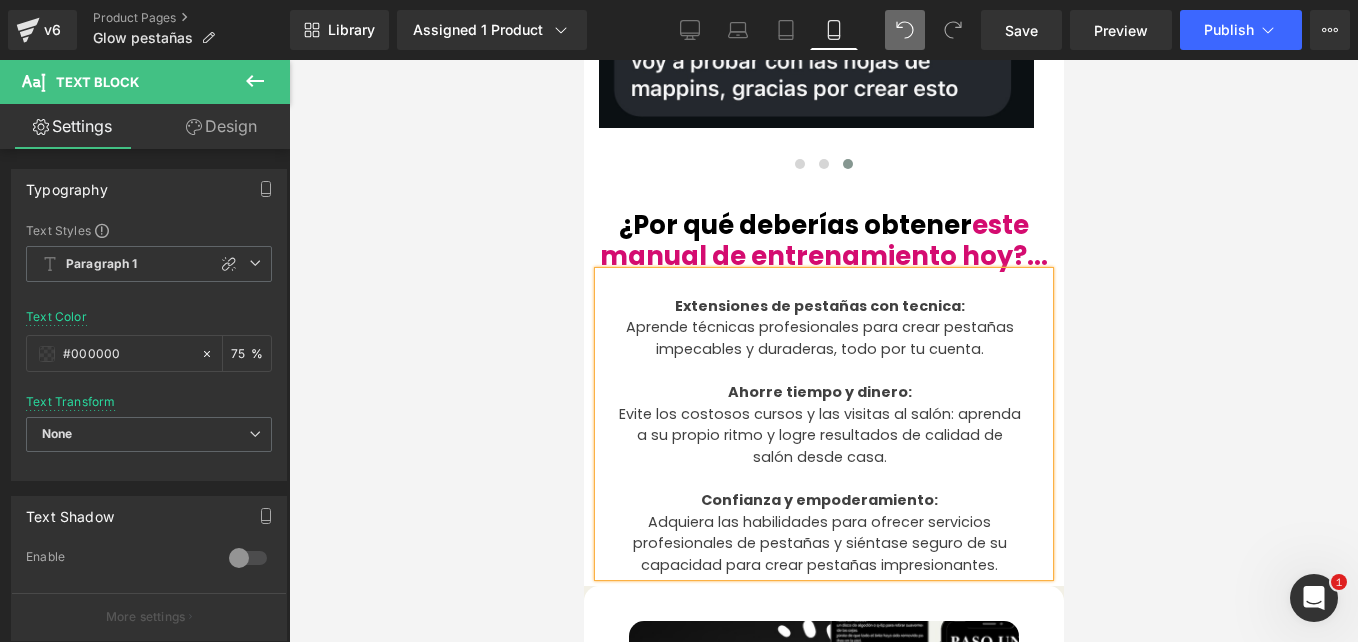 scroll, scrollTop: 4940, scrollLeft: 0, axis: vertical 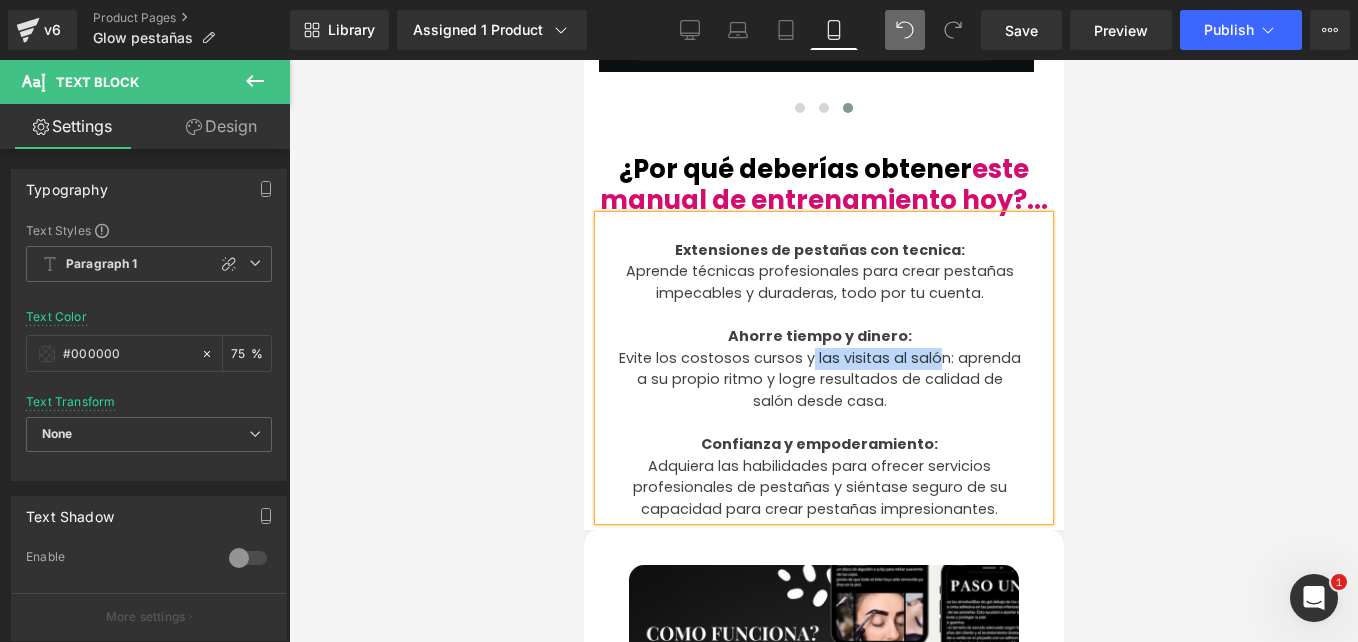 drag, startPoint x: 801, startPoint y: 298, endPoint x: 932, endPoint y: 299, distance: 131.00381 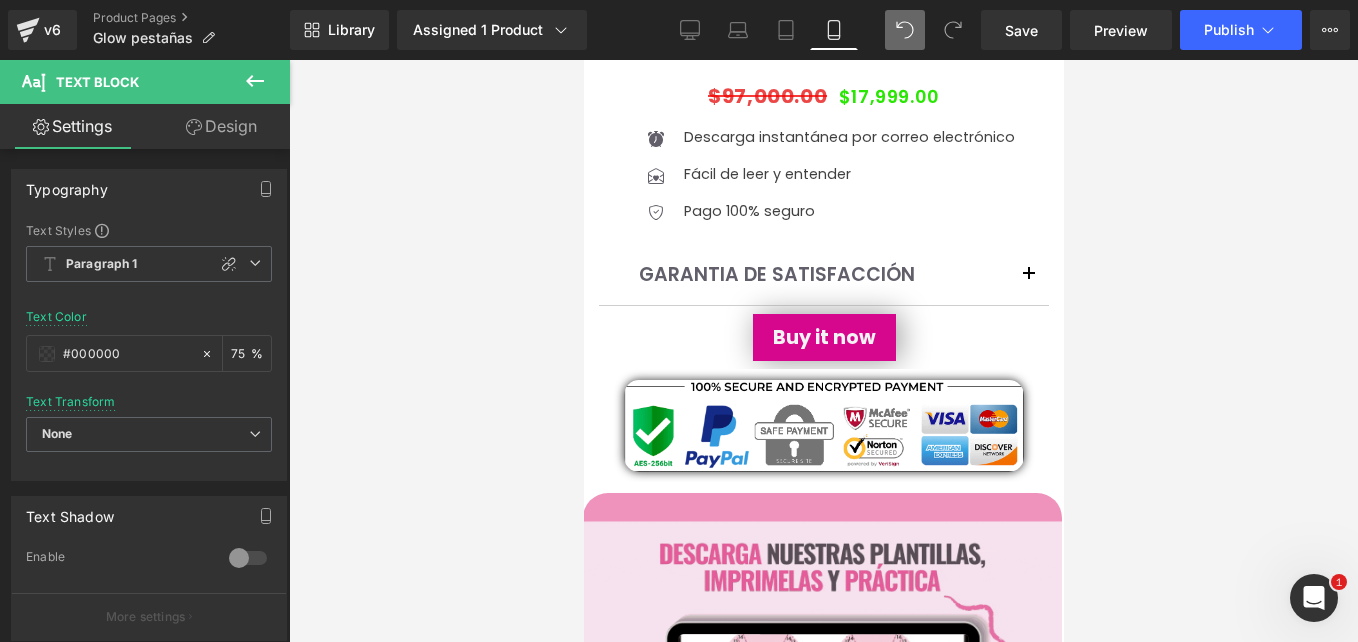 scroll, scrollTop: 848, scrollLeft: 0, axis: vertical 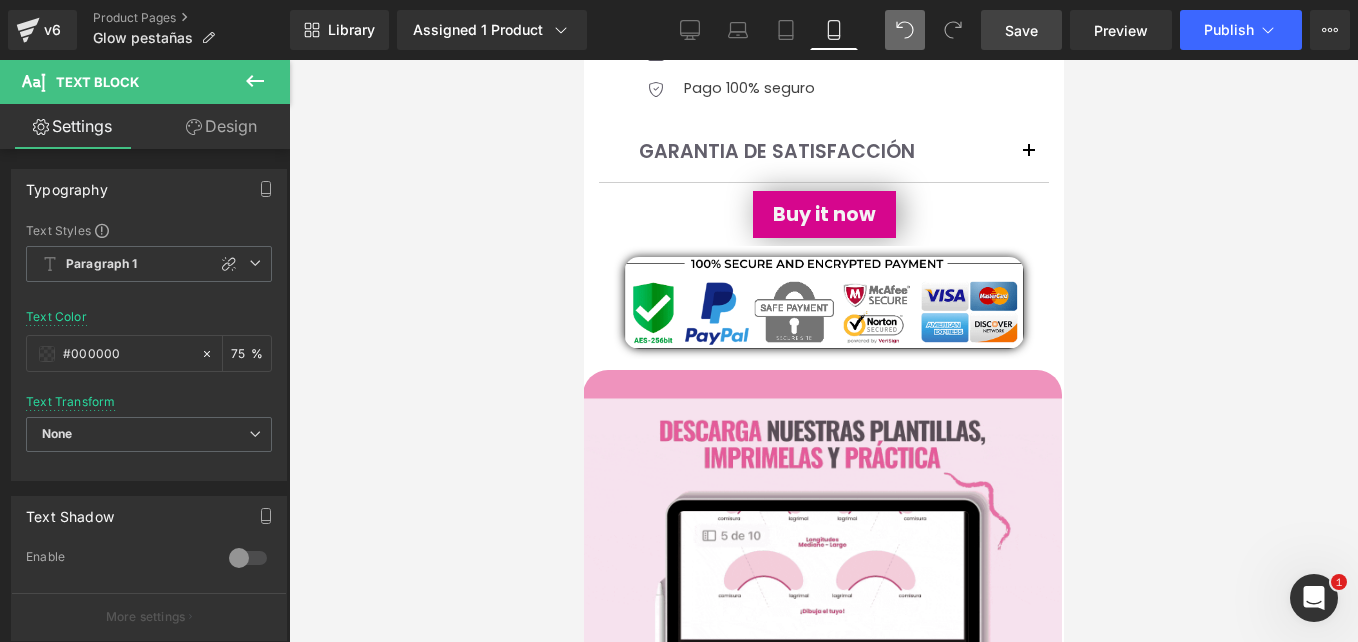 click on "Save" at bounding box center [1021, 30] 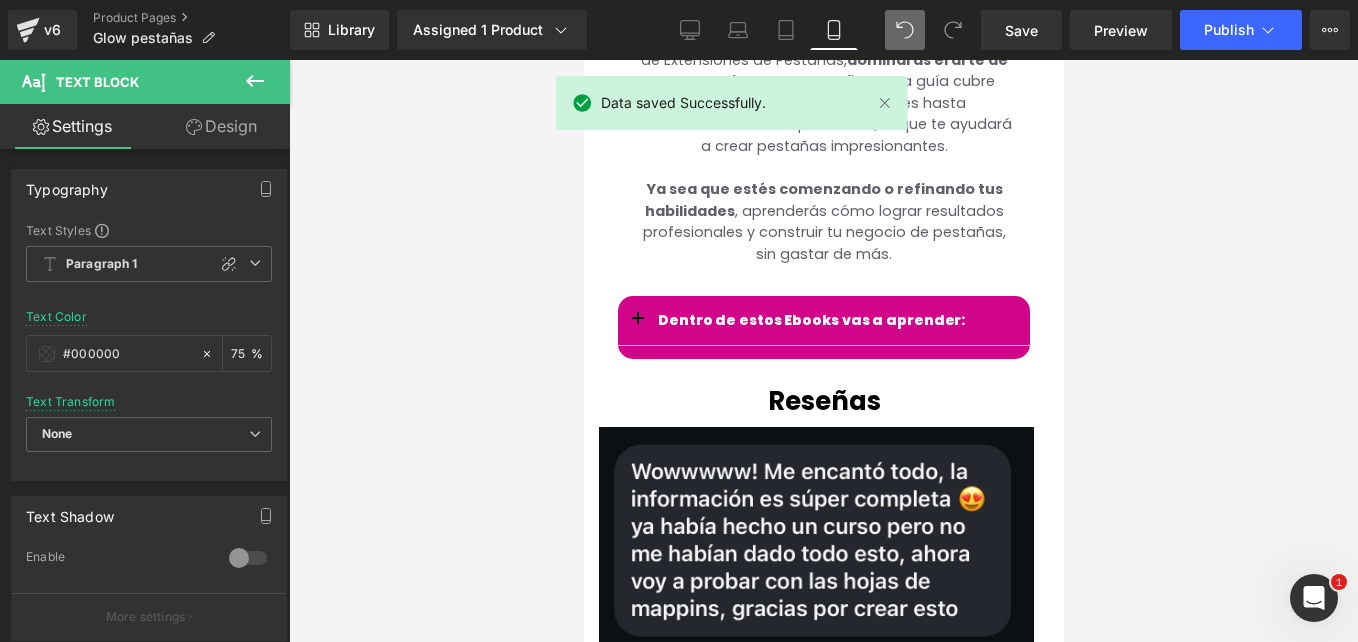scroll, scrollTop: 4327, scrollLeft: 0, axis: vertical 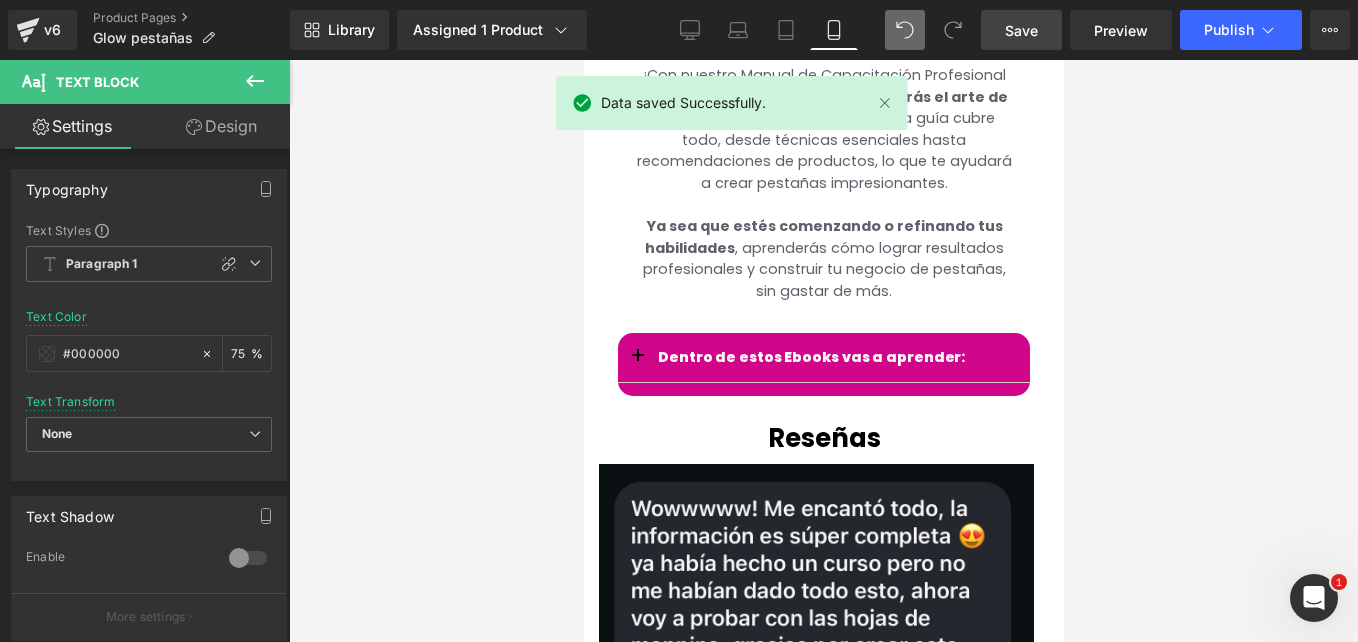 click on "Save" at bounding box center [1021, 30] 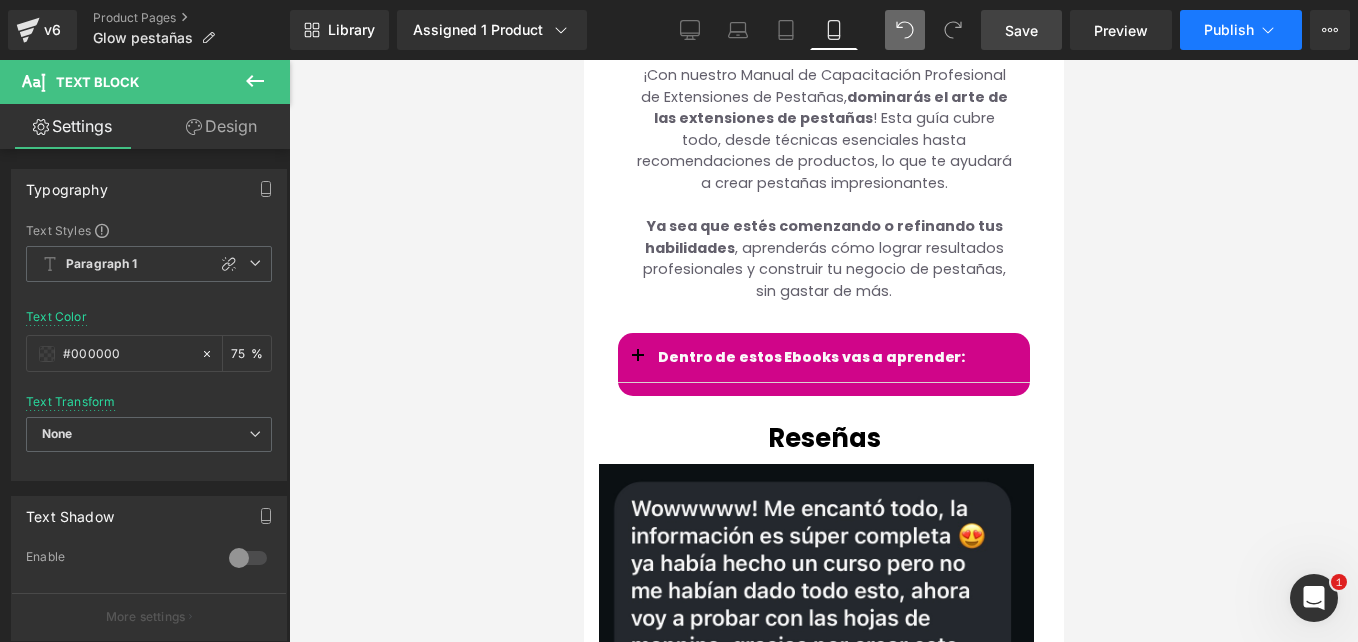 click on "Publish" at bounding box center (1241, 30) 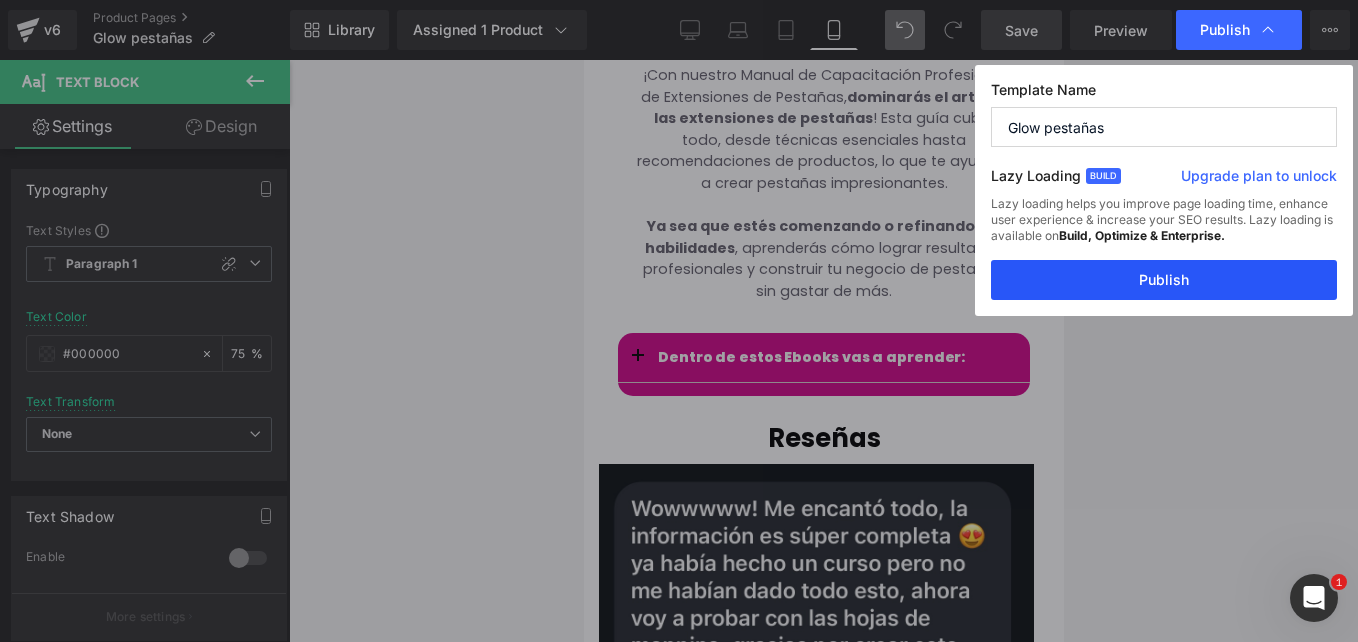 click on "Publish" at bounding box center (1164, 280) 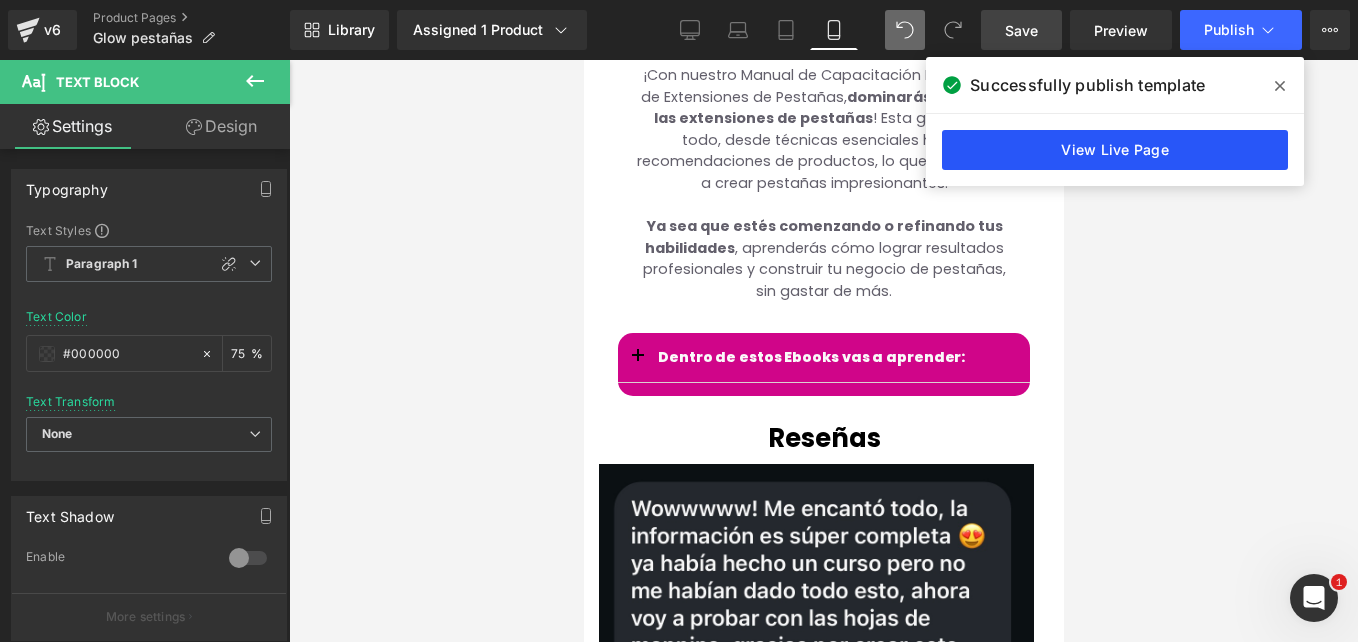 click on "View Live Page" at bounding box center (1115, 150) 